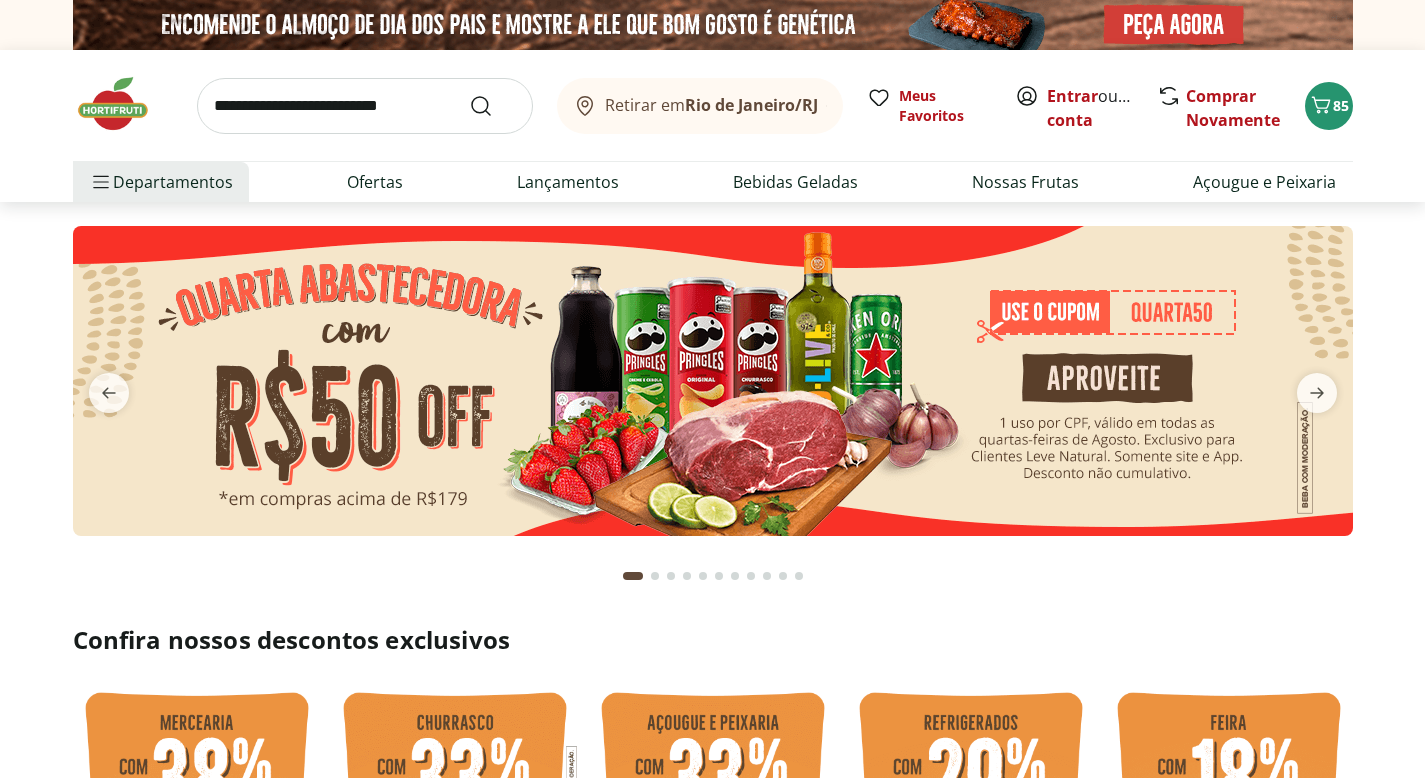 scroll, scrollTop: 0, scrollLeft: 0, axis: both 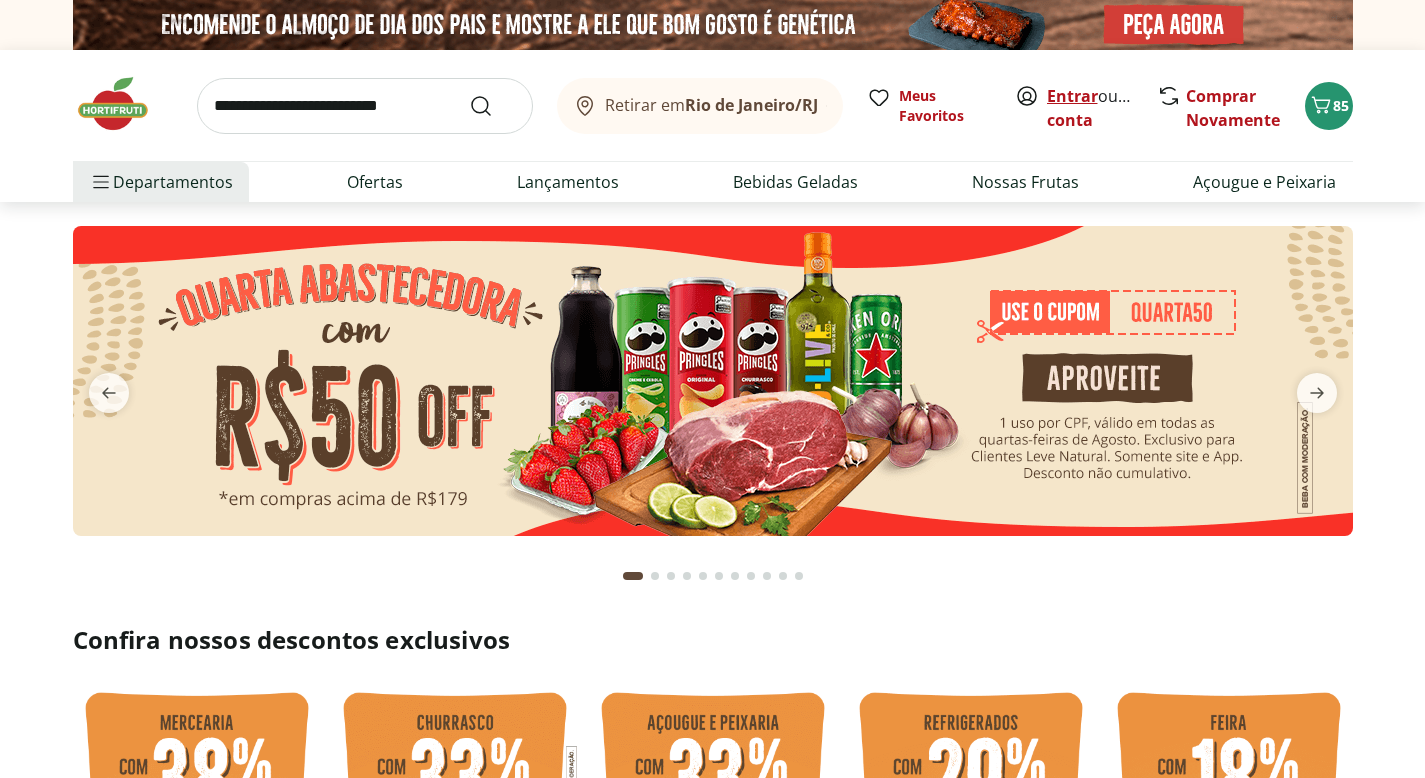 click on "Entrar" at bounding box center (1072, 96) 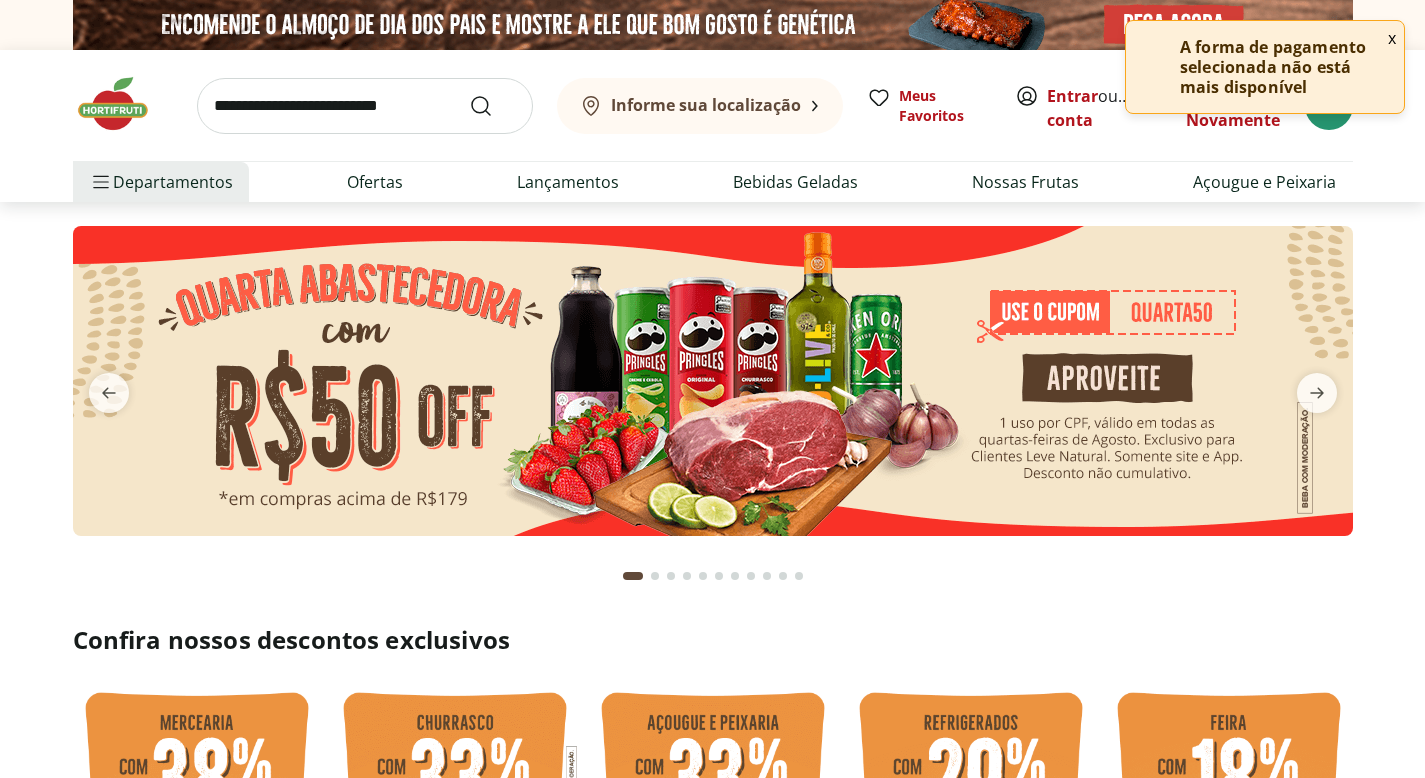 scroll, scrollTop: 0, scrollLeft: 0, axis: both 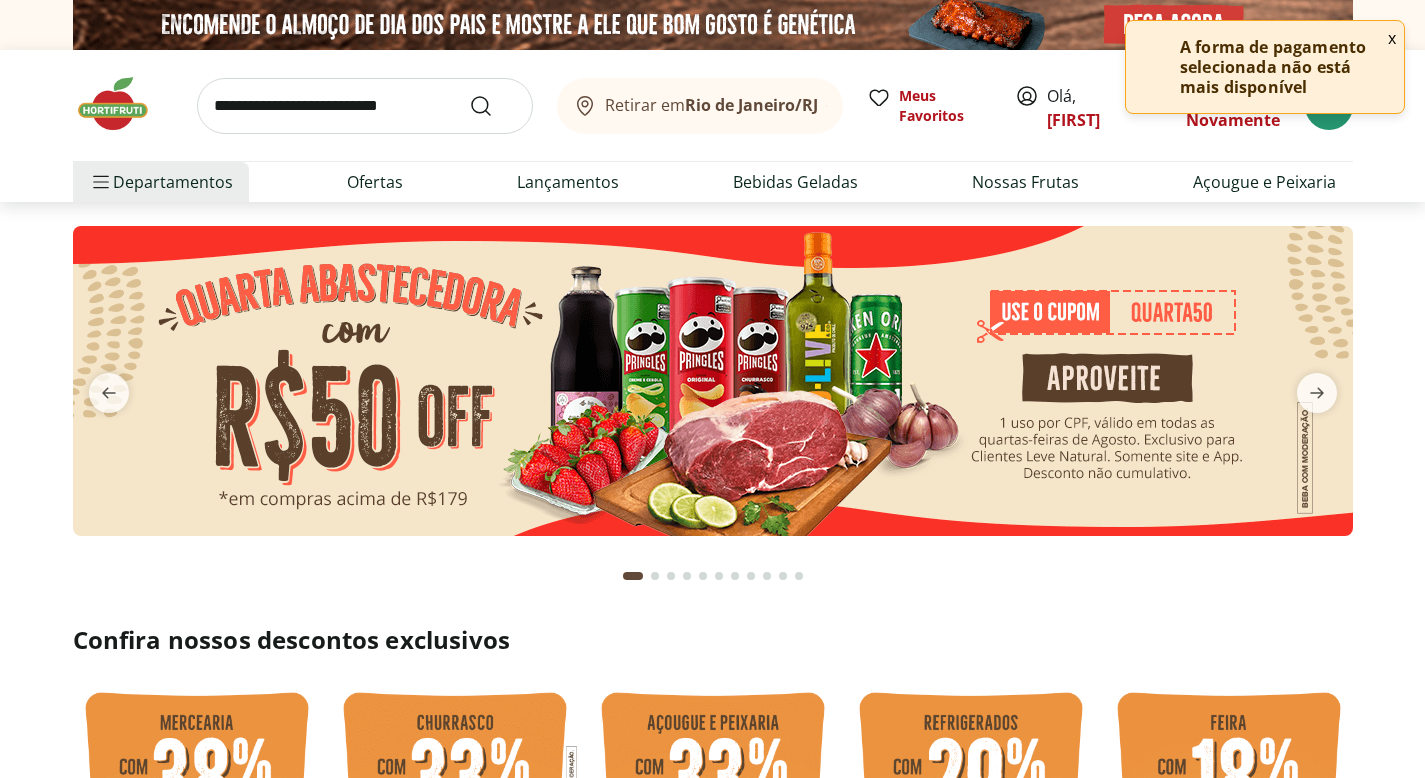click on "x" at bounding box center (1392, 38) 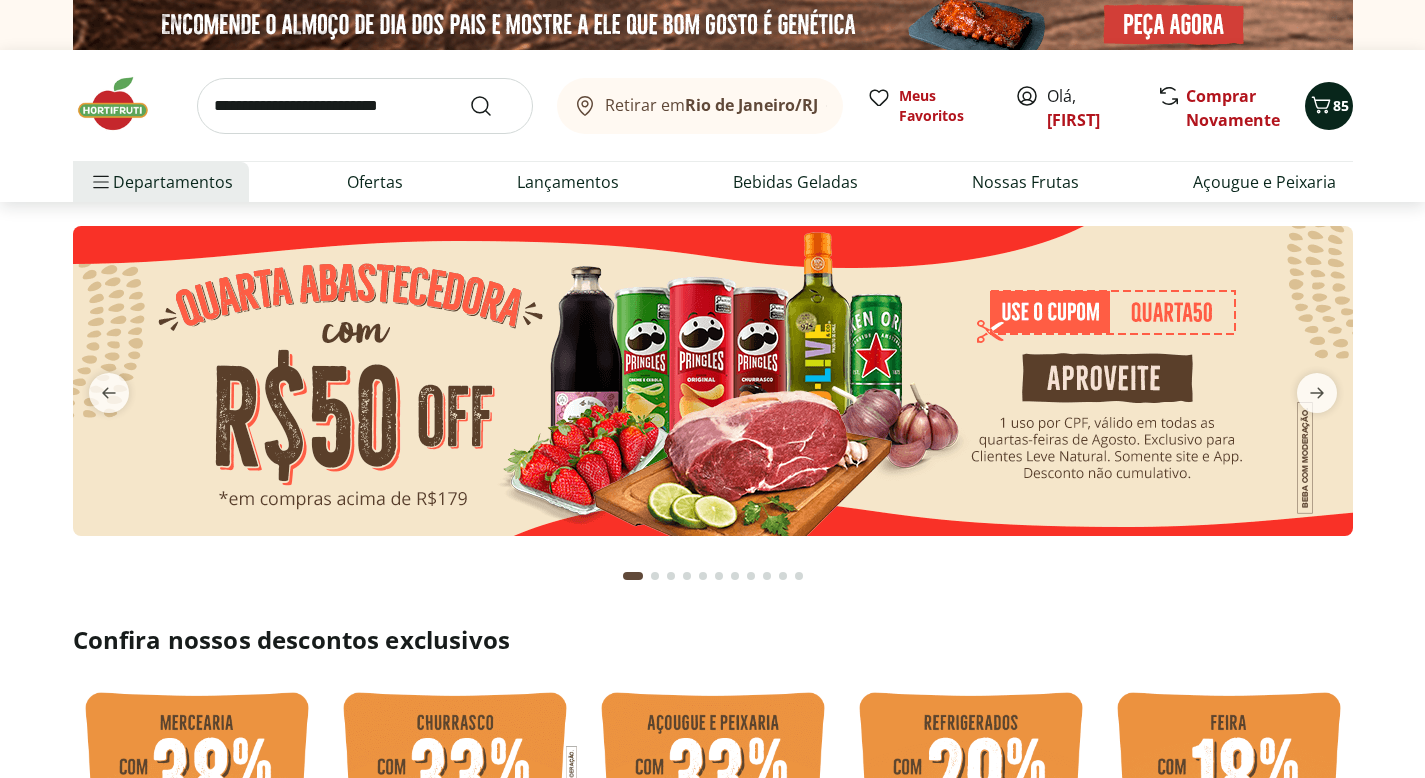 click on "85" at bounding box center (1341, 105) 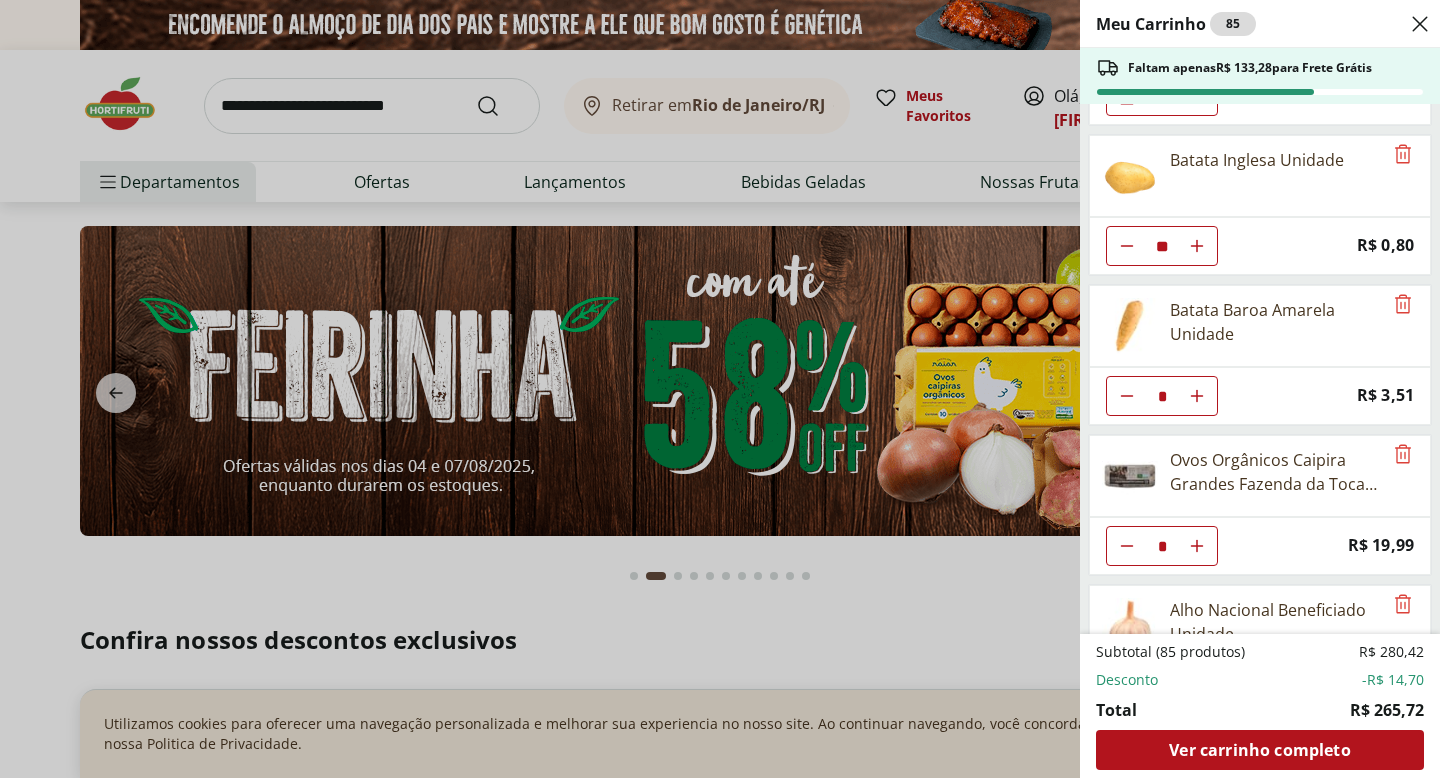 scroll, scrollTop: 579, scrollLeft: 0, axis: vertical 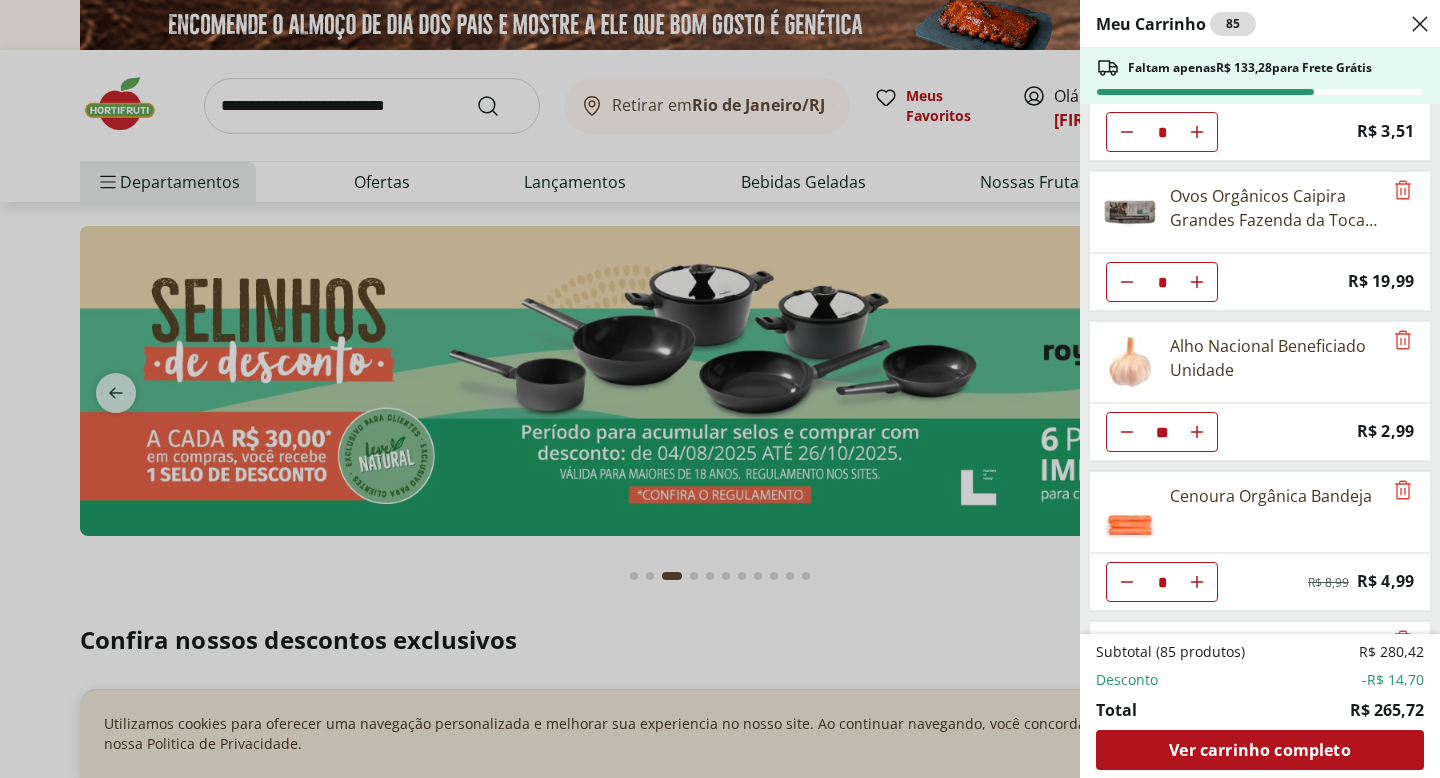 type on "*" 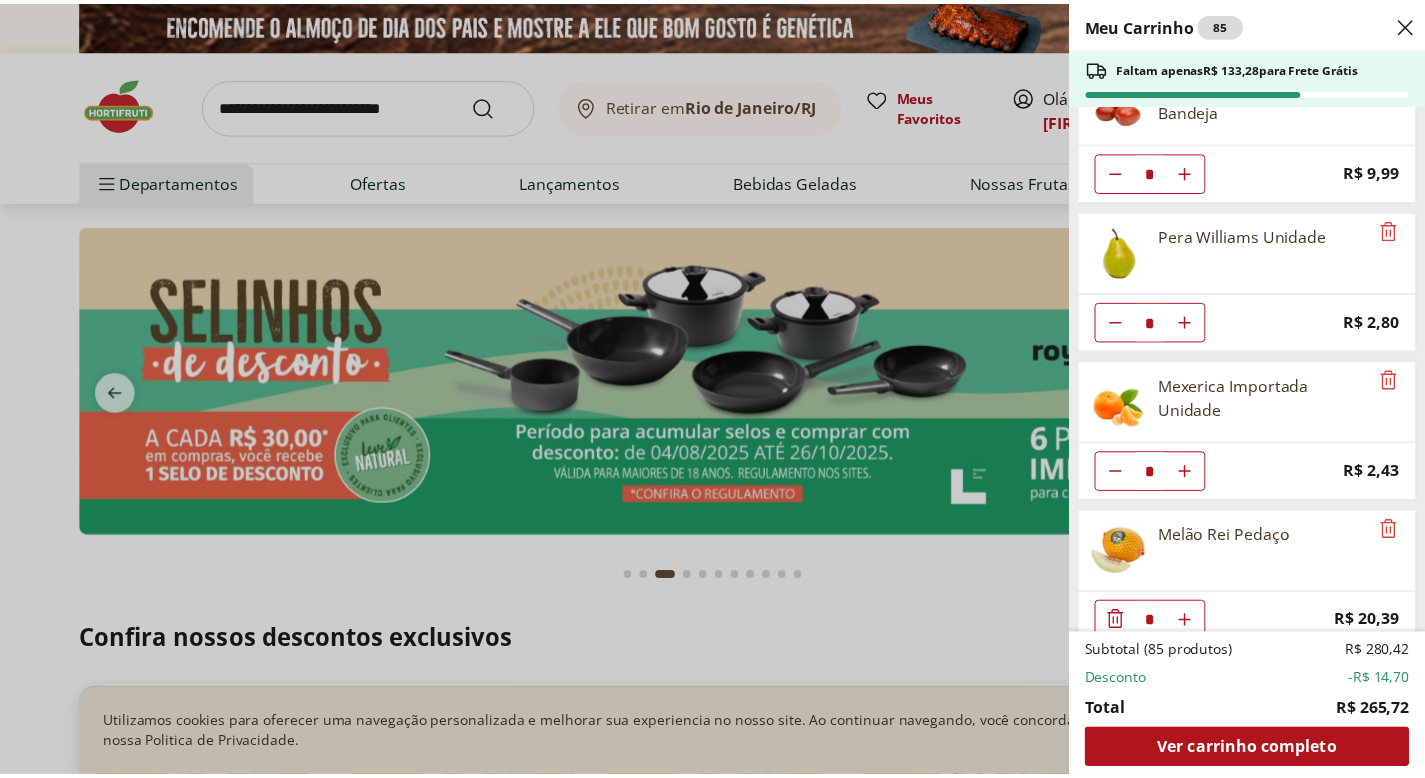 scroll, scrollTop: 2328, scrollLeft: 0, axis: vertical 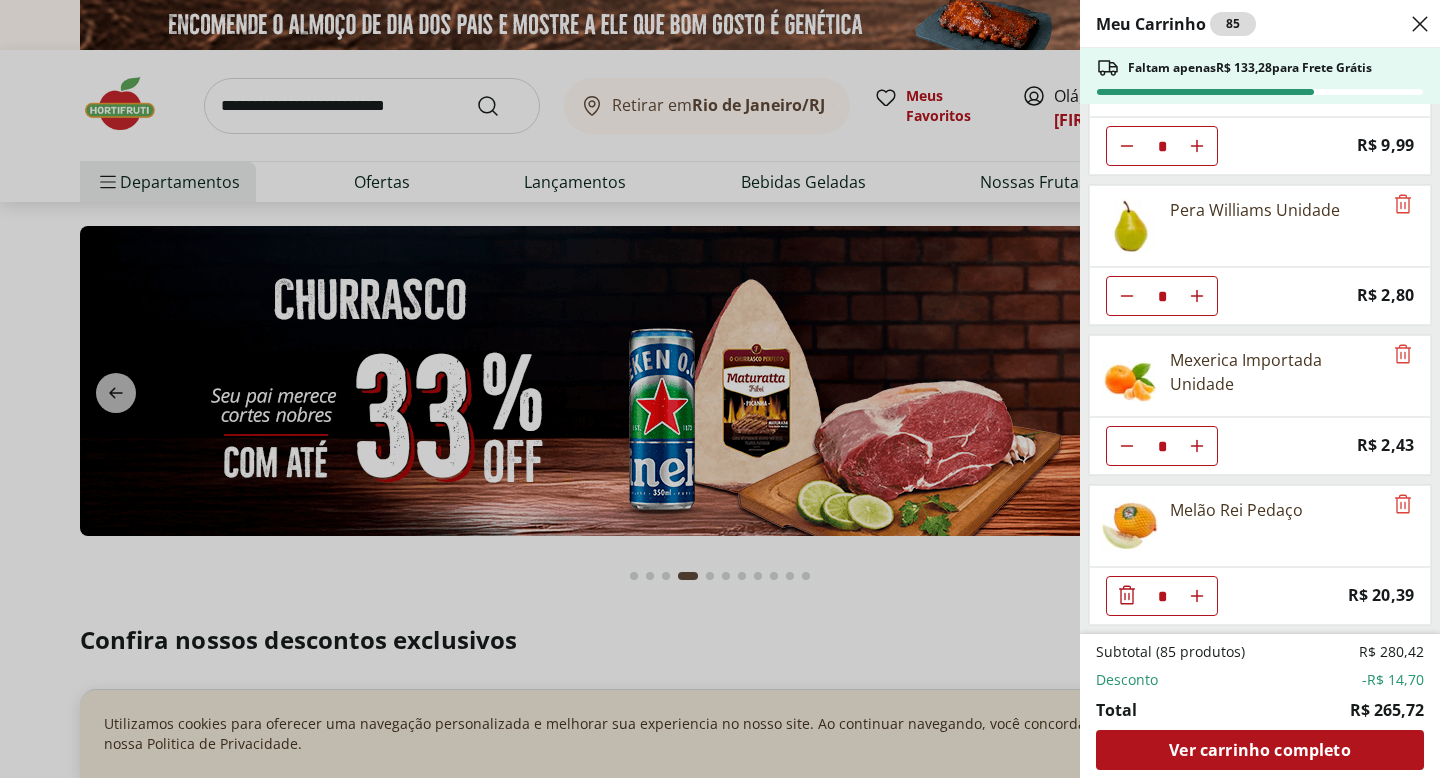 click 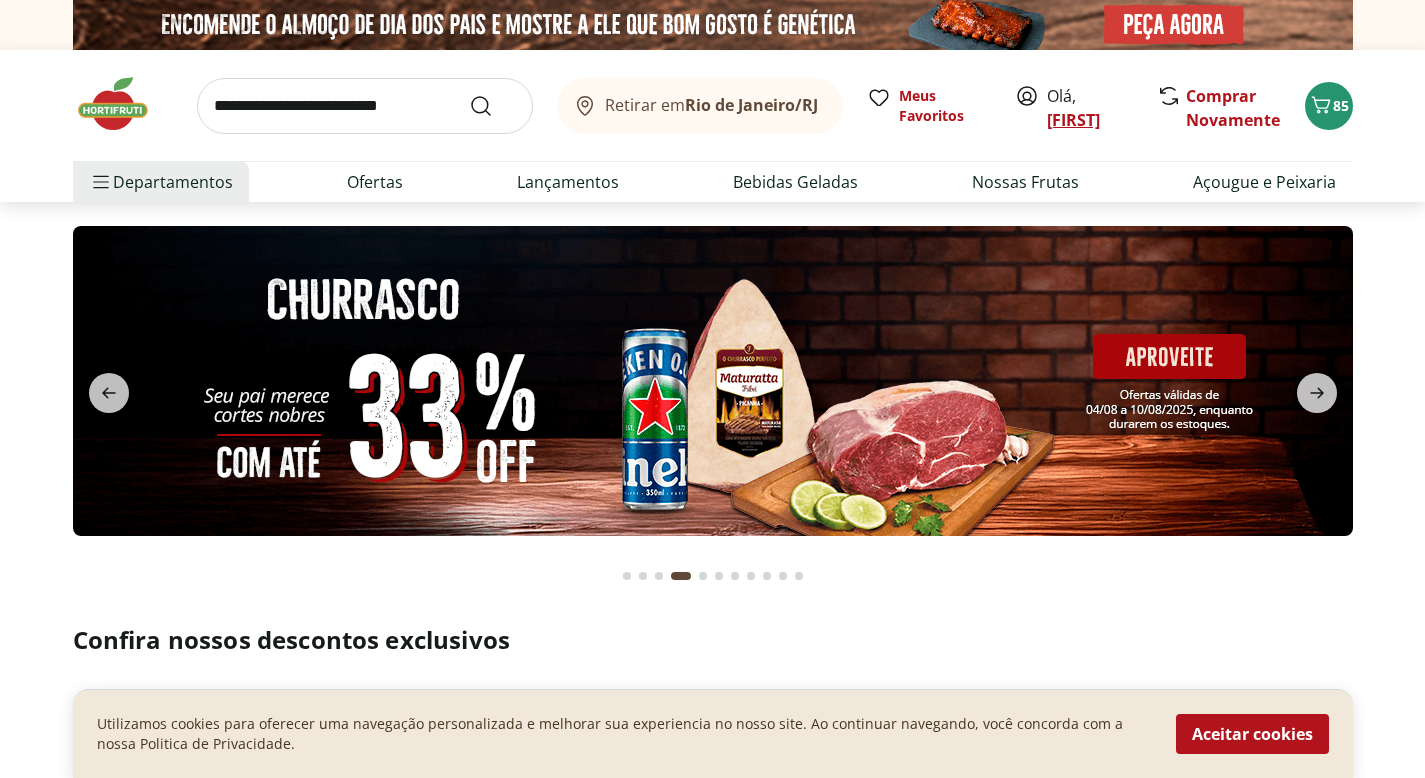 click on "[FIRST]" at bounding box center [1073, 120] 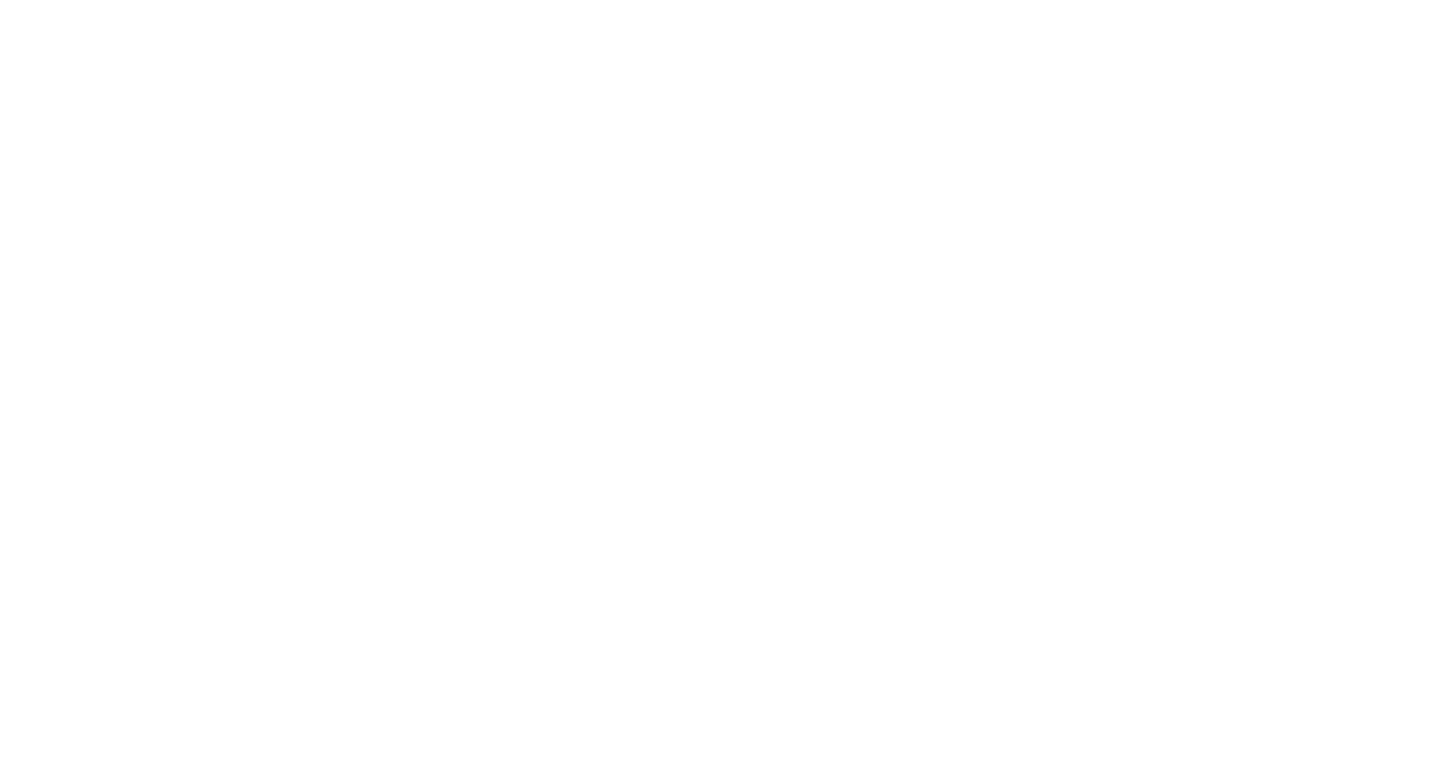 scroll, scrollTop: 0, scrollLeft: 0, axis: both 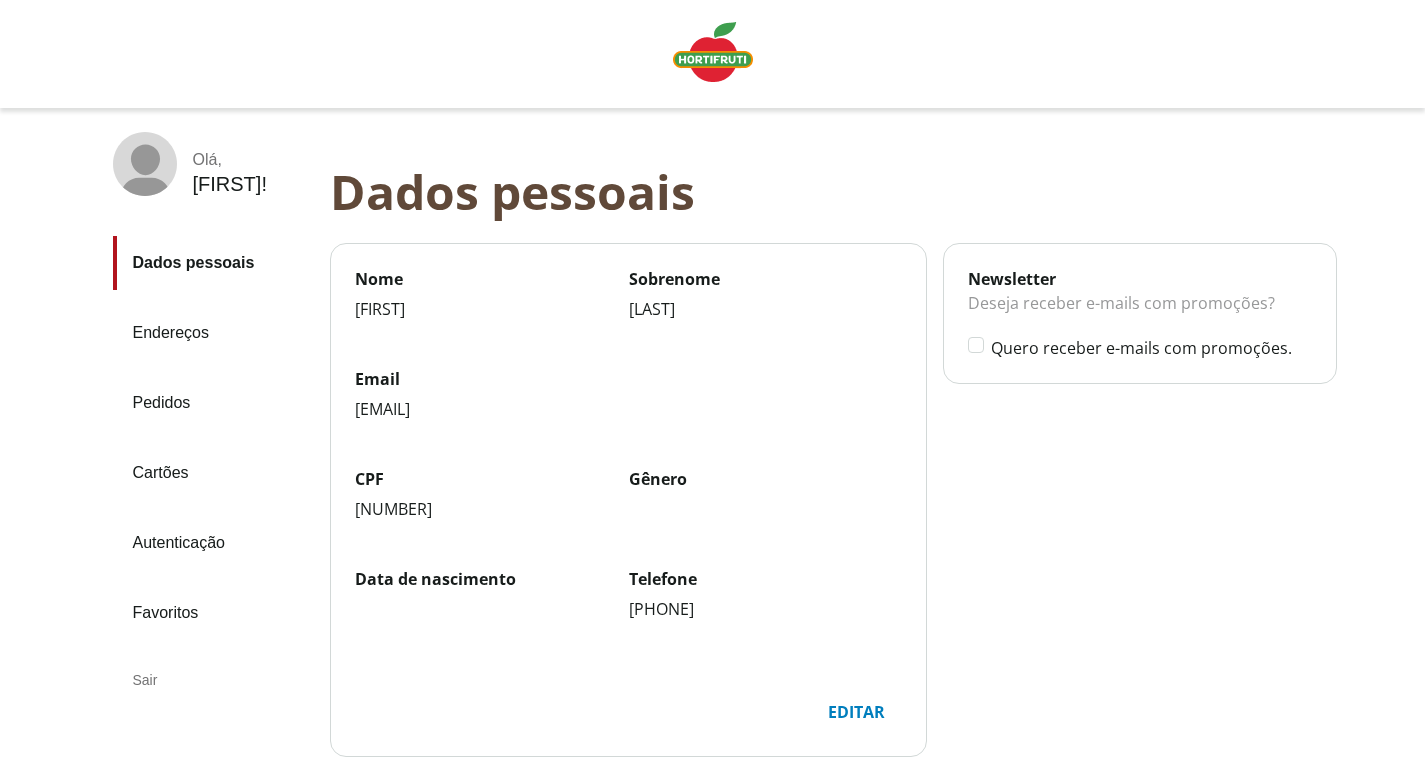 click on "Pedidos" at bounding box center [213, 403] 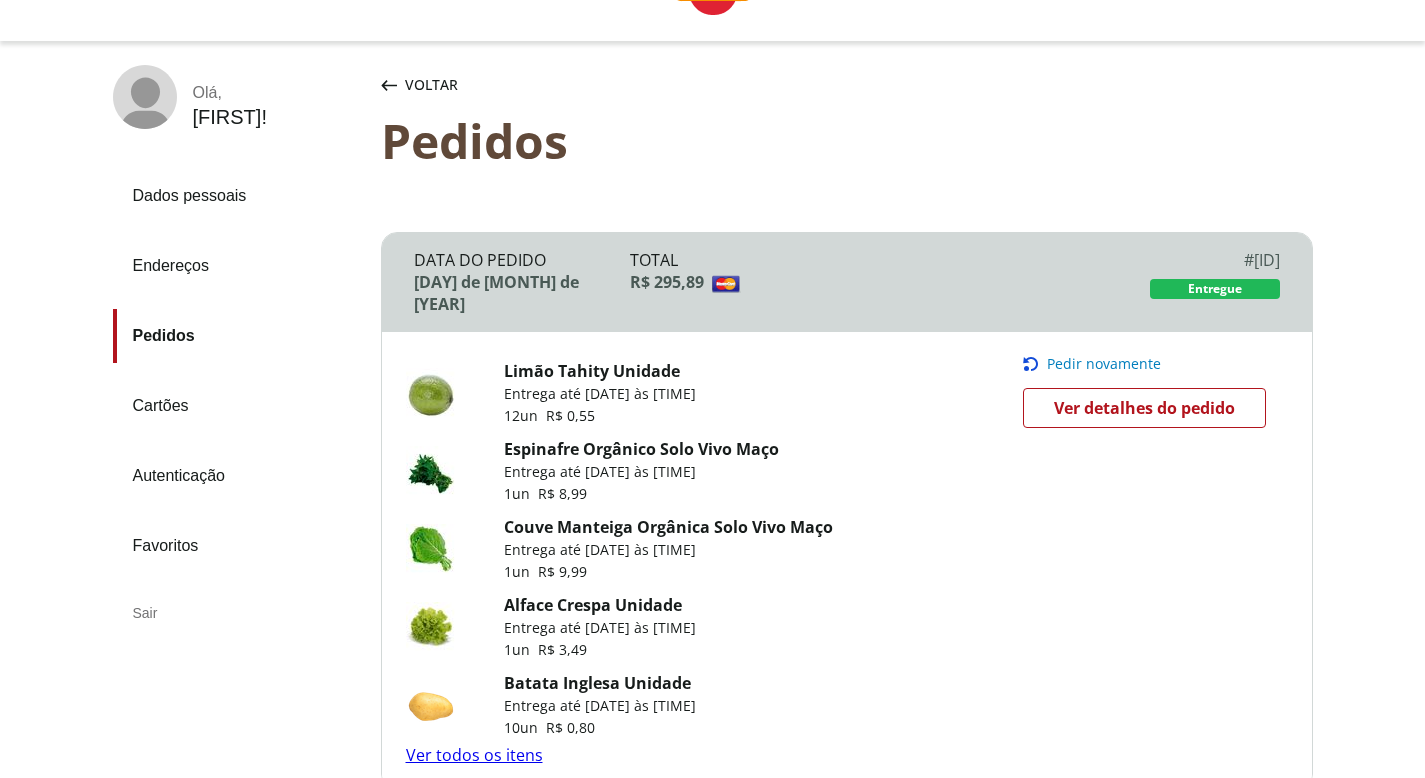 scroll, scrollTop: 65, scrollLeft: 0, axis: vertical 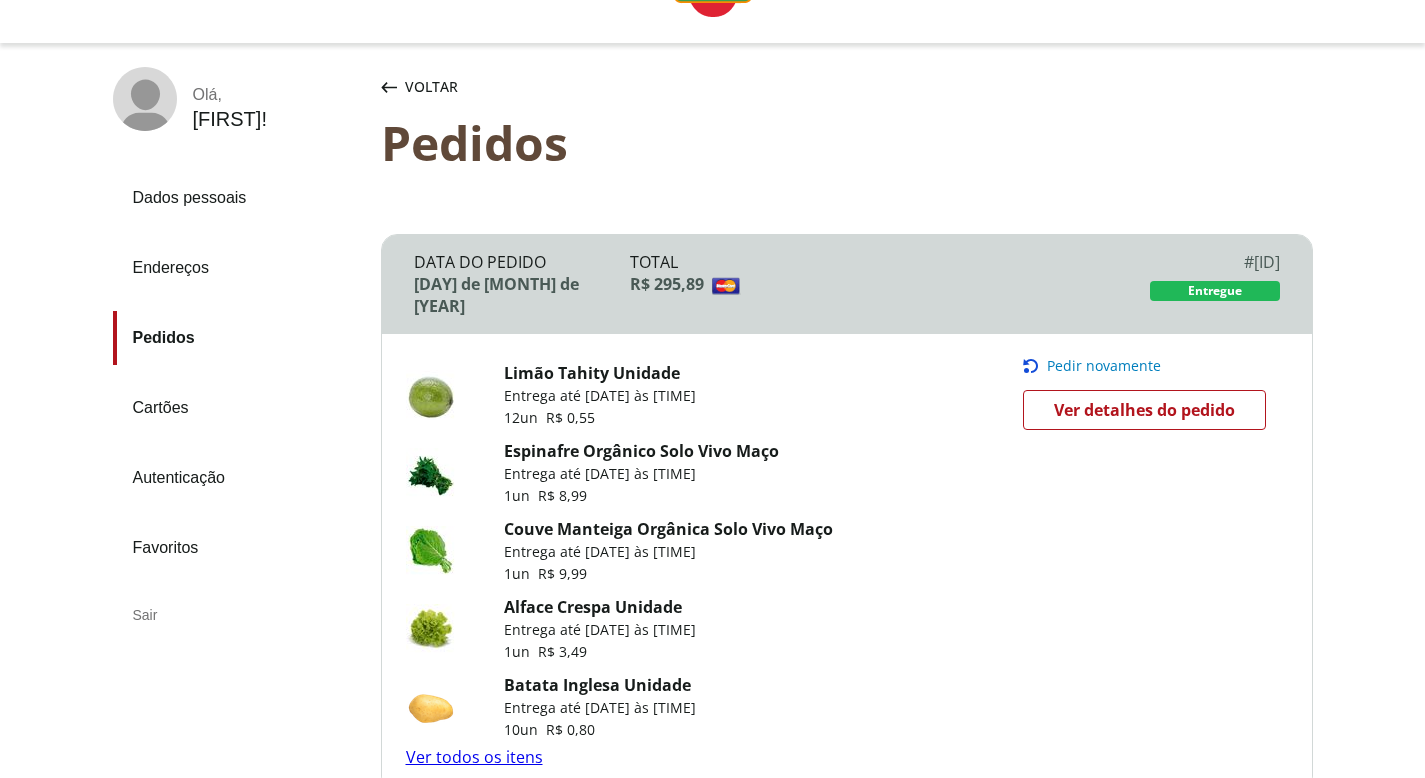 click on "Pedir novamente" at bounding box center [1104, 366] 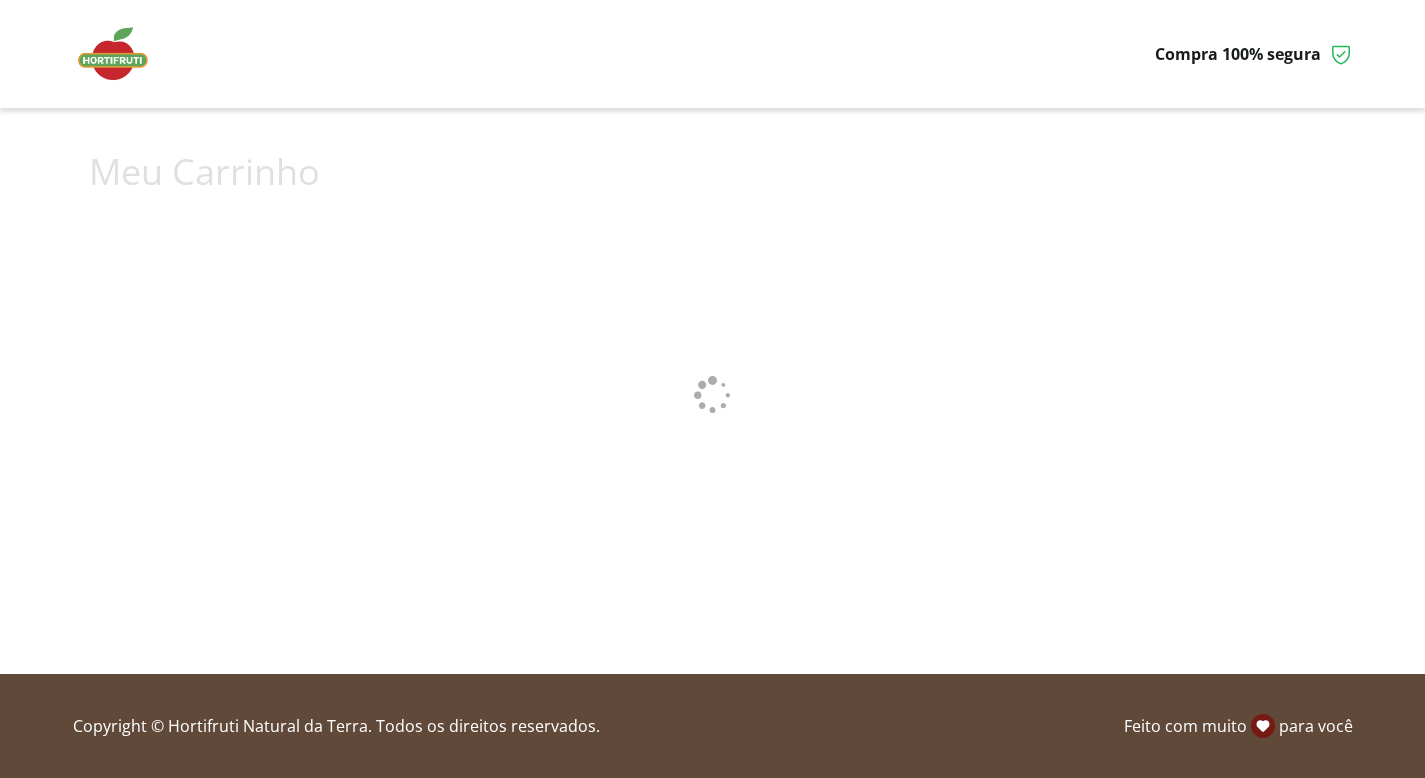 scroll, scrollTop: 0, scrollLeft: 0, axis: both 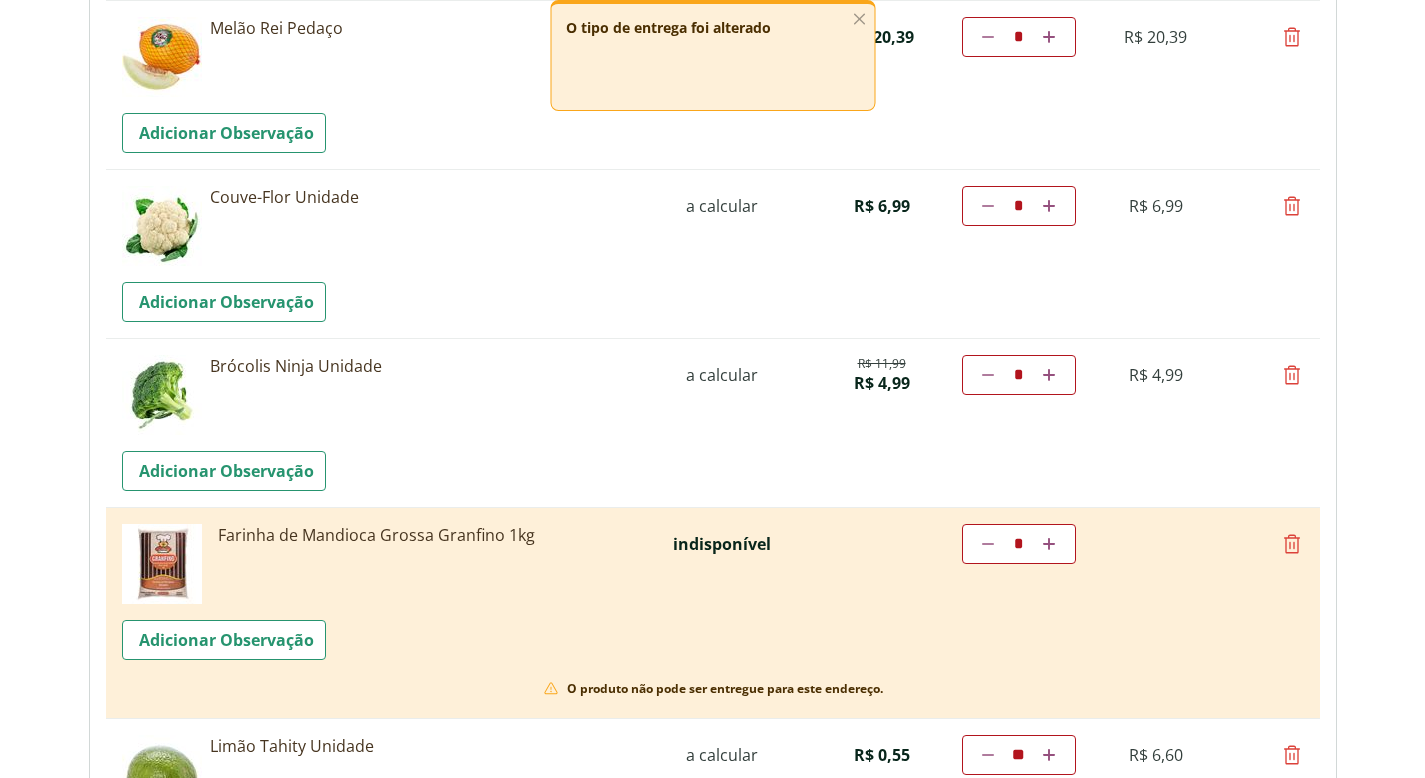 click at bounding box center [1292, 544] 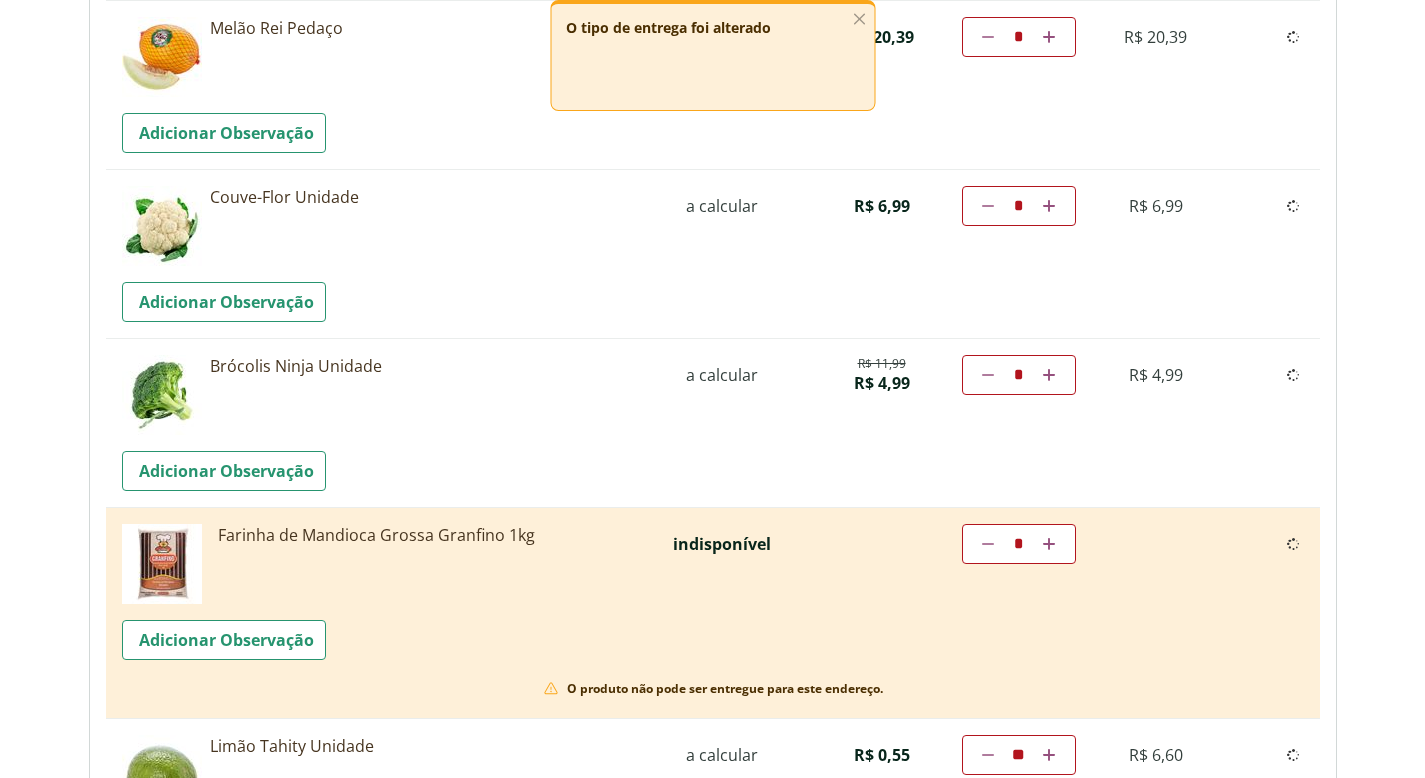 type on "*" 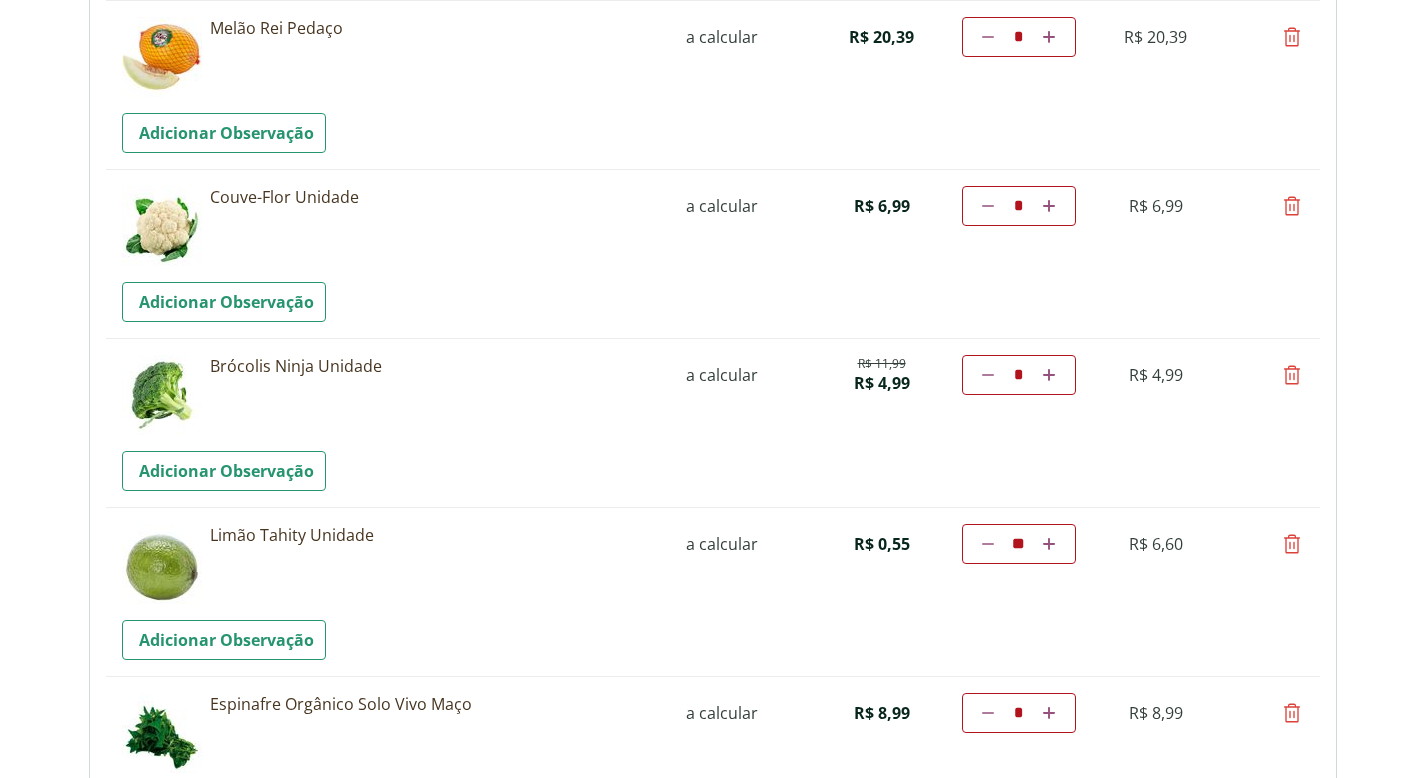 click at bounding box center (1292, 375) 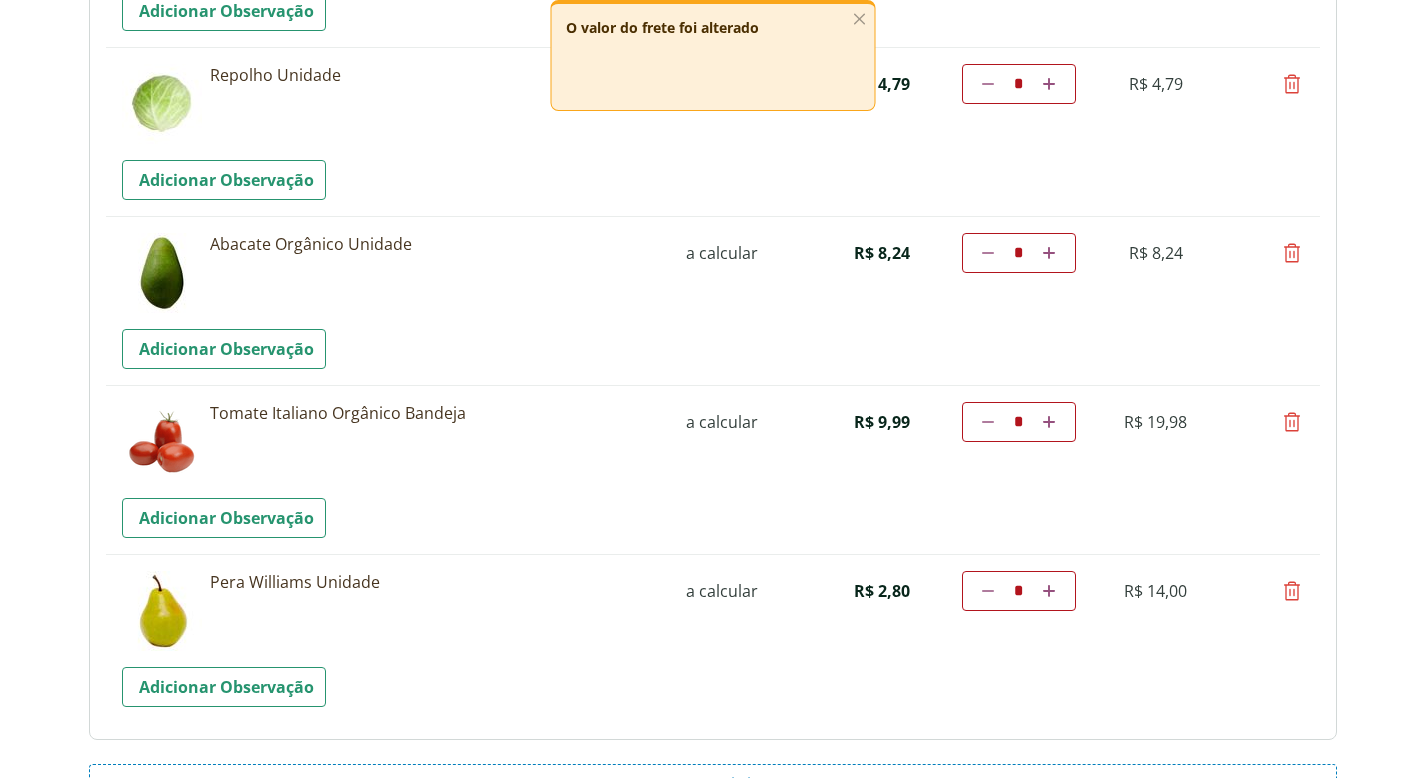 scroll, scrollTop: 2912, scrollLeft: 0, axis: vertical 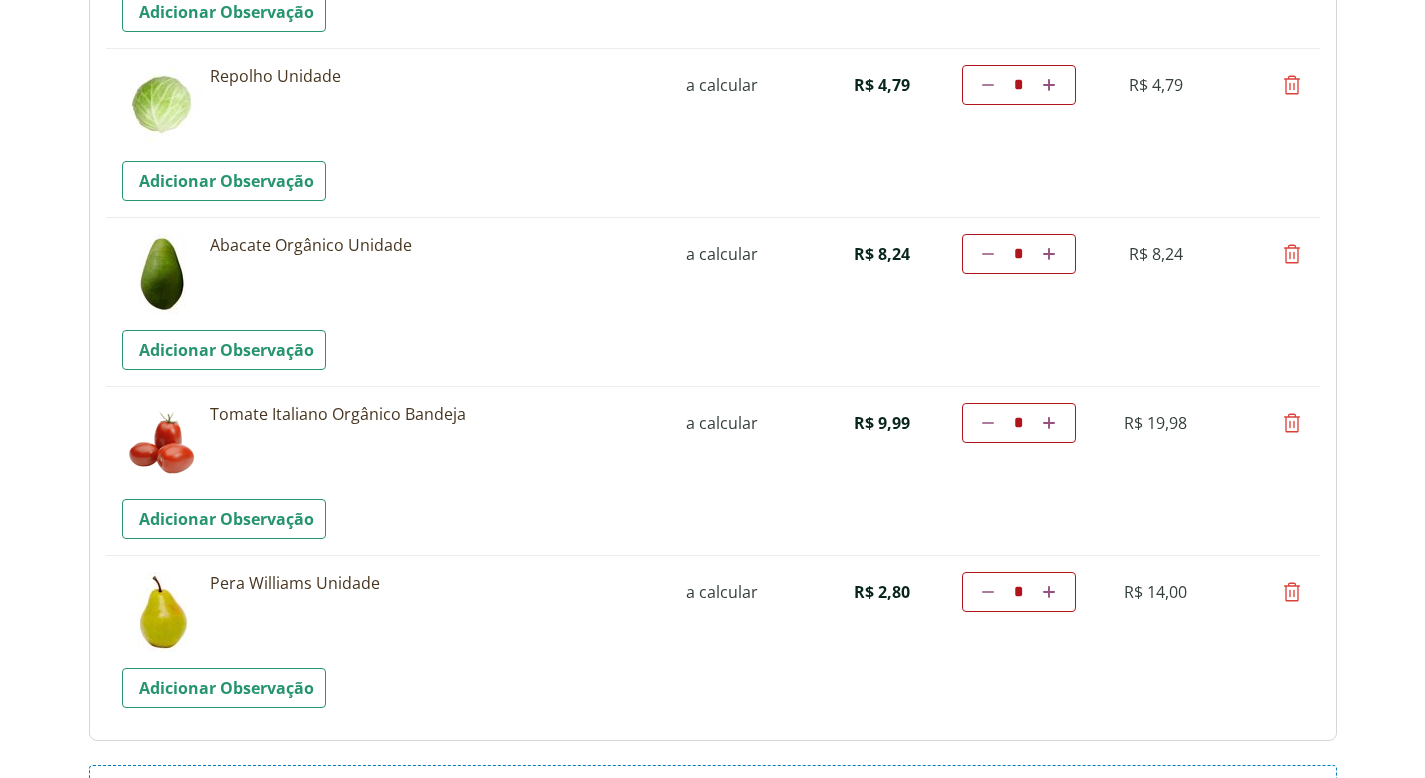 click at bounding box center [1292, 254] 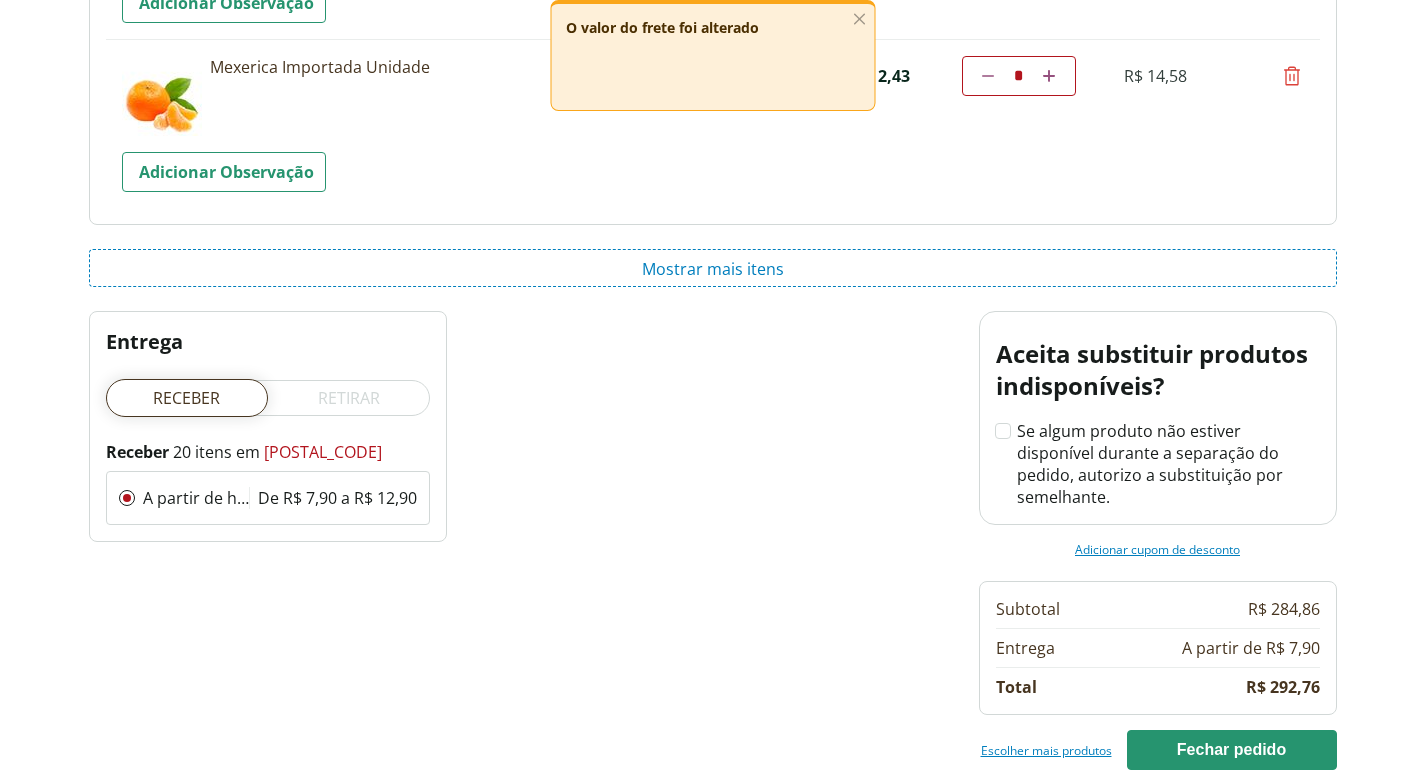 scroll, scrollTop: 3564, scrollLeft: 0, axis: vertical 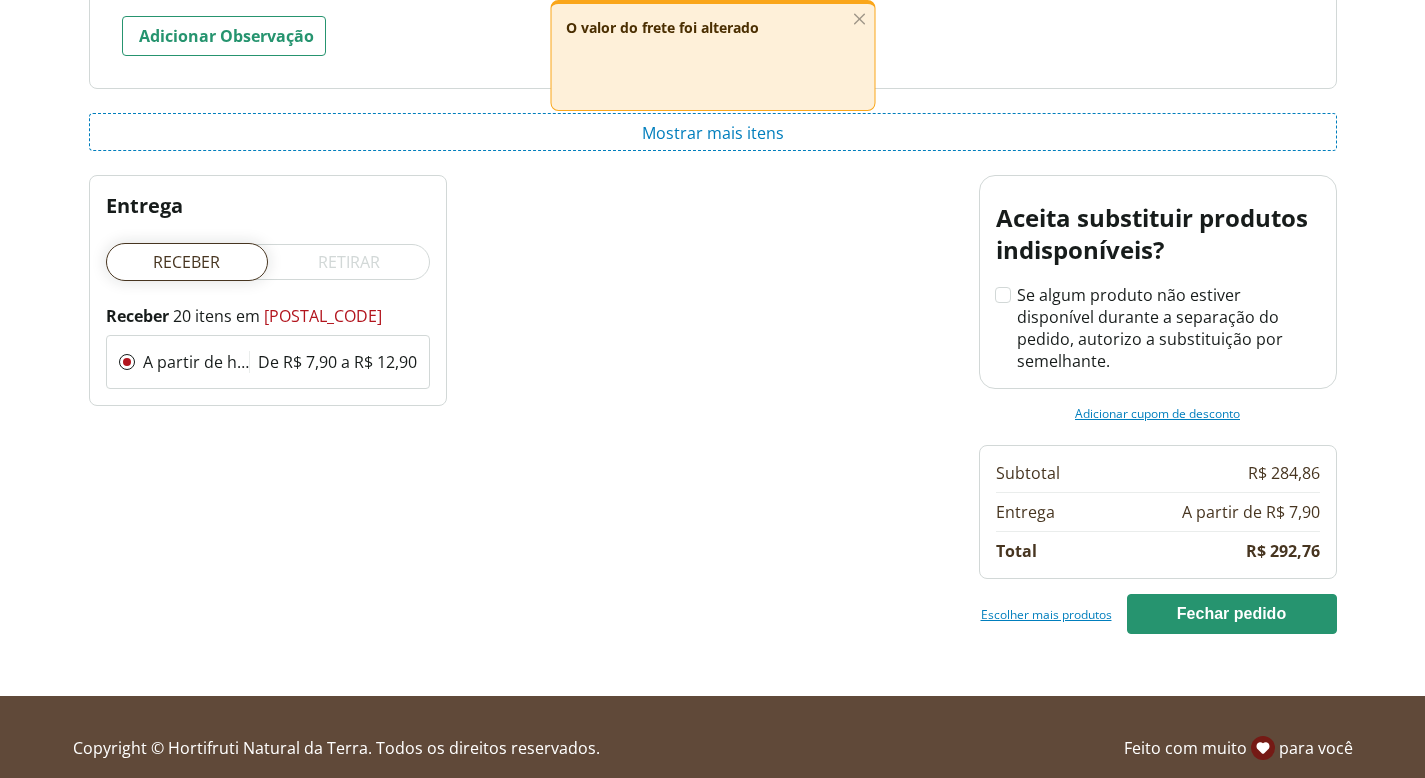 click on "Escolher mais produtos" at bounding box center (1046, 614) 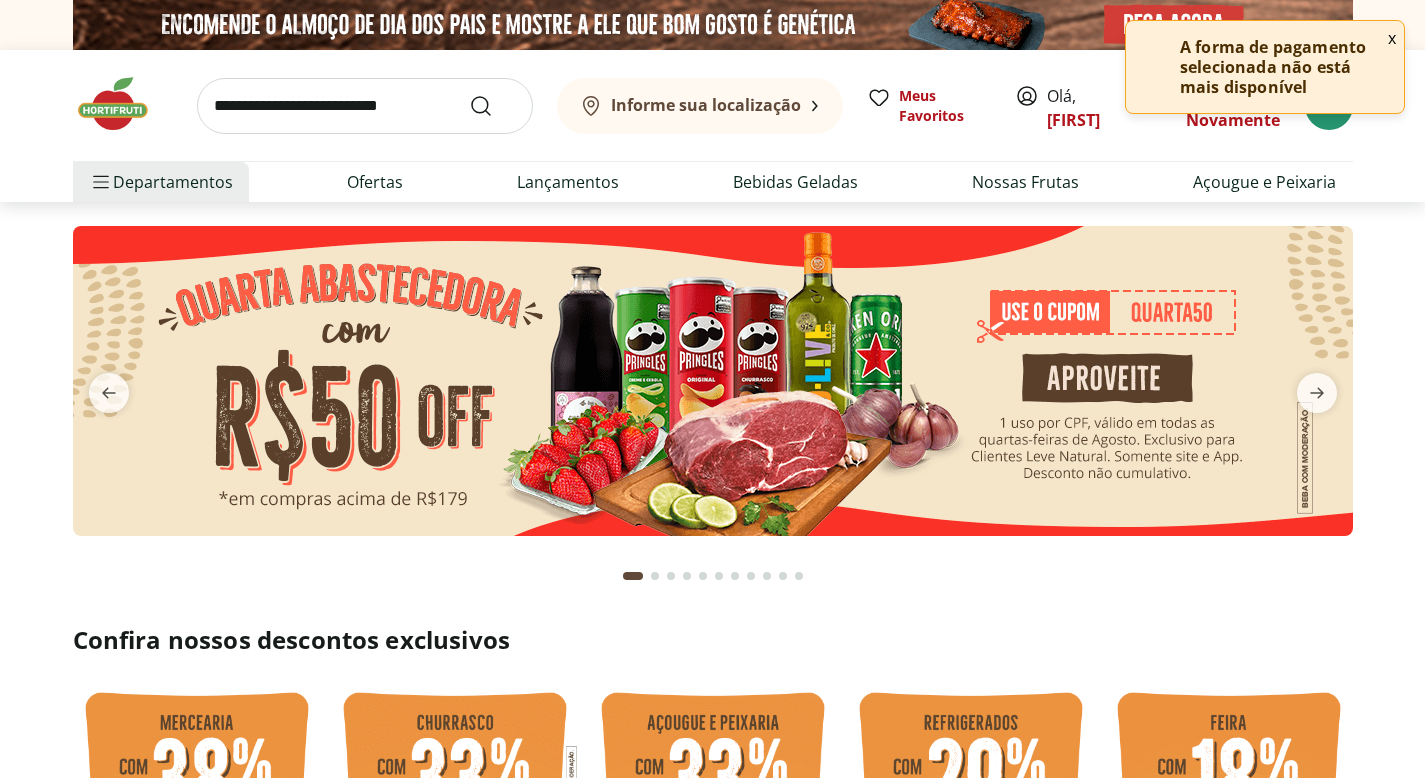 scroll, scrollTop: 0, scrollLeft: 0, axis: both 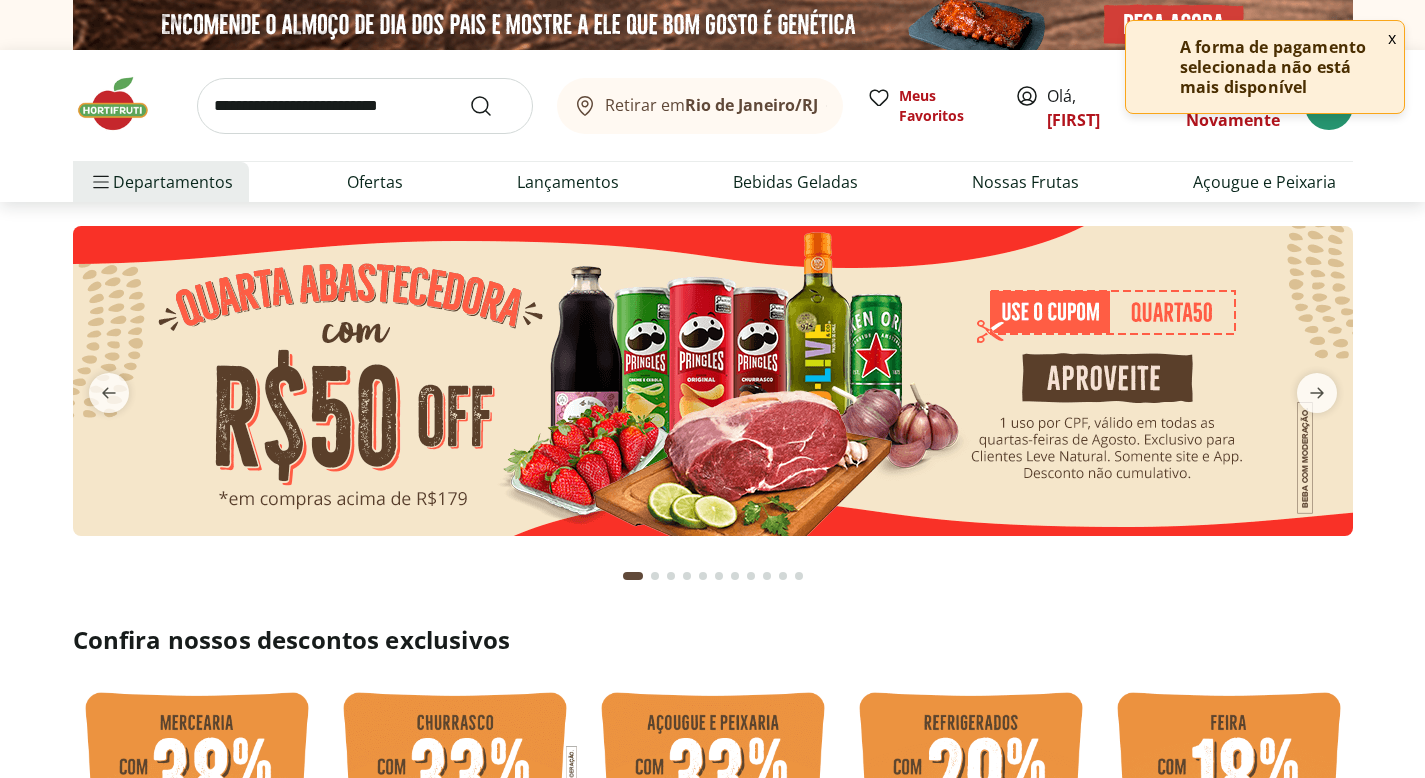 click at bounding box center [365, 106] 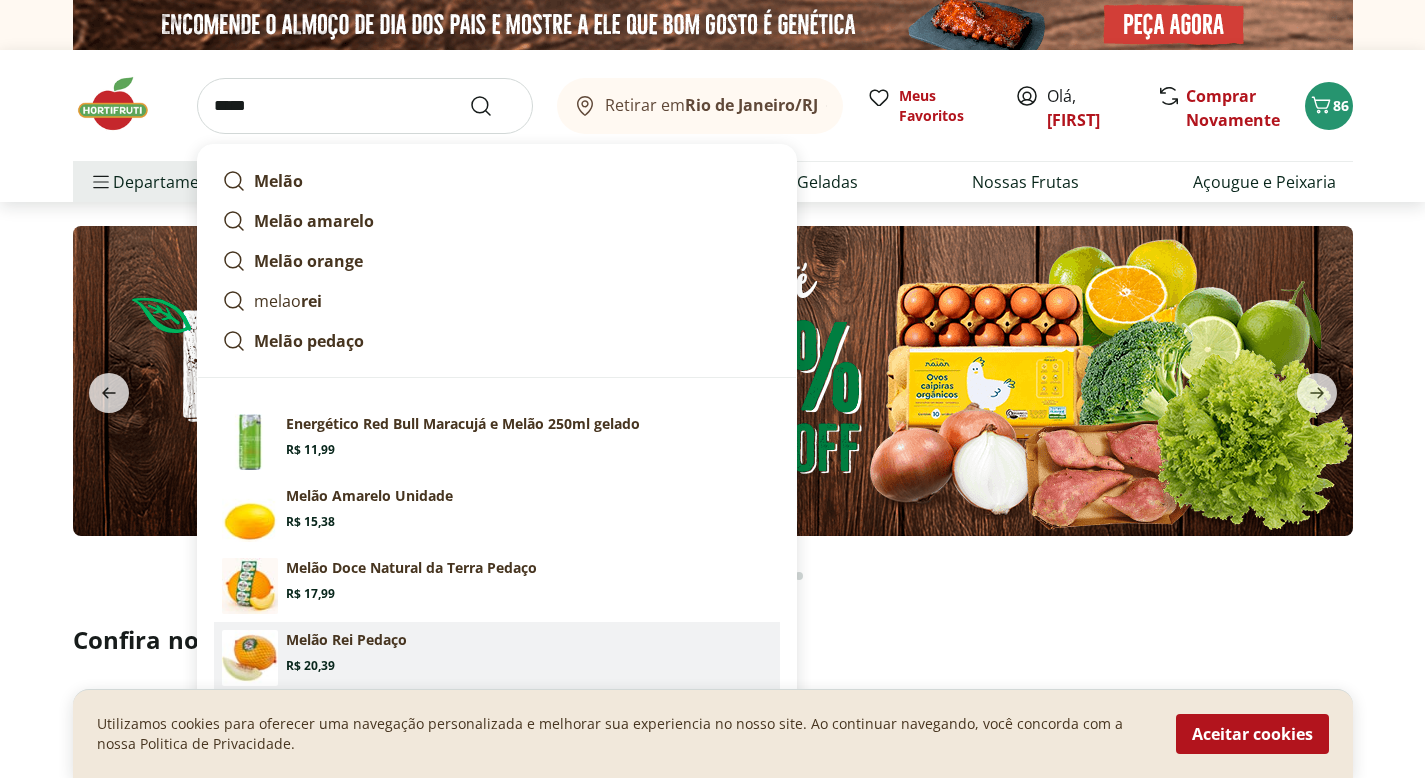 click on "Melão Rei Pedaço" at bounding box center (346, 640) 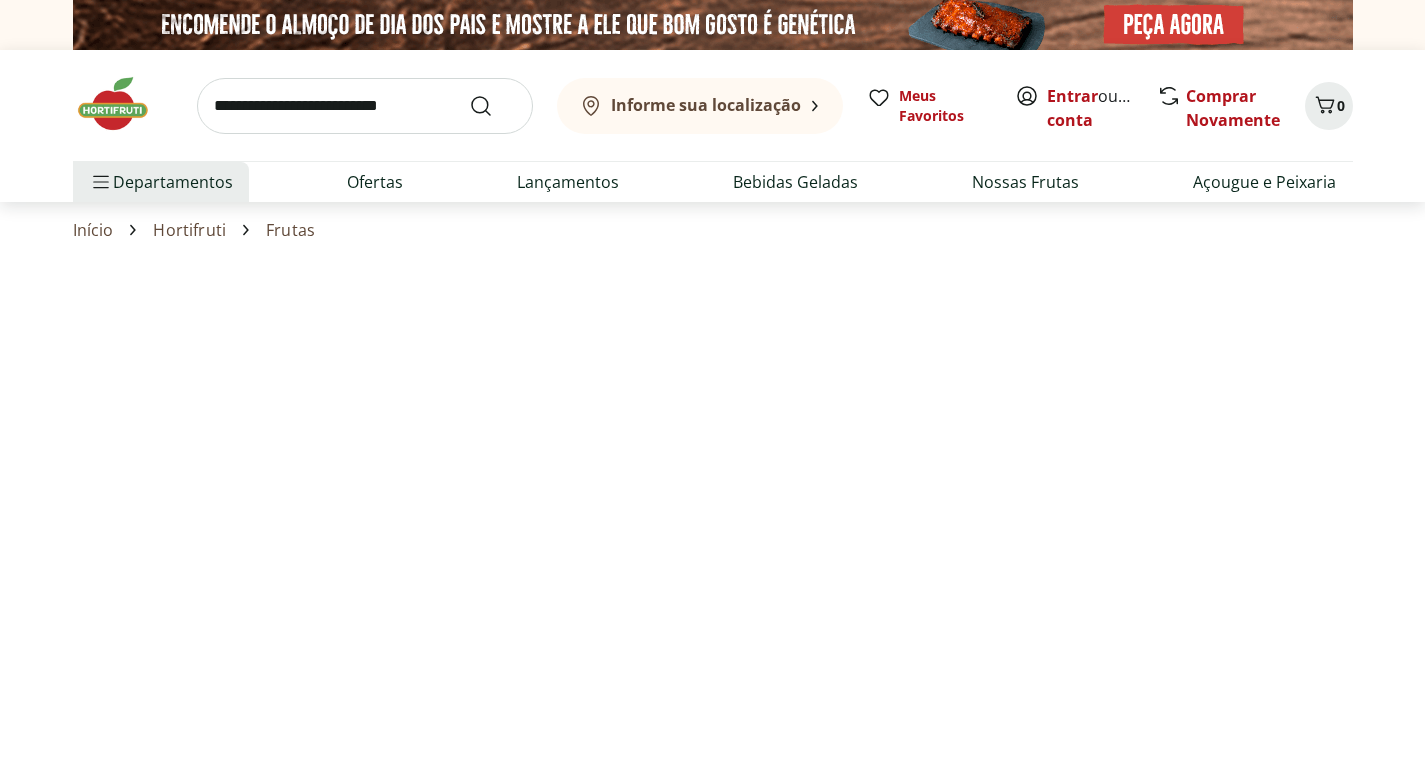 scroll, scrollTop: 0, scrollLeft: 0, axis: both 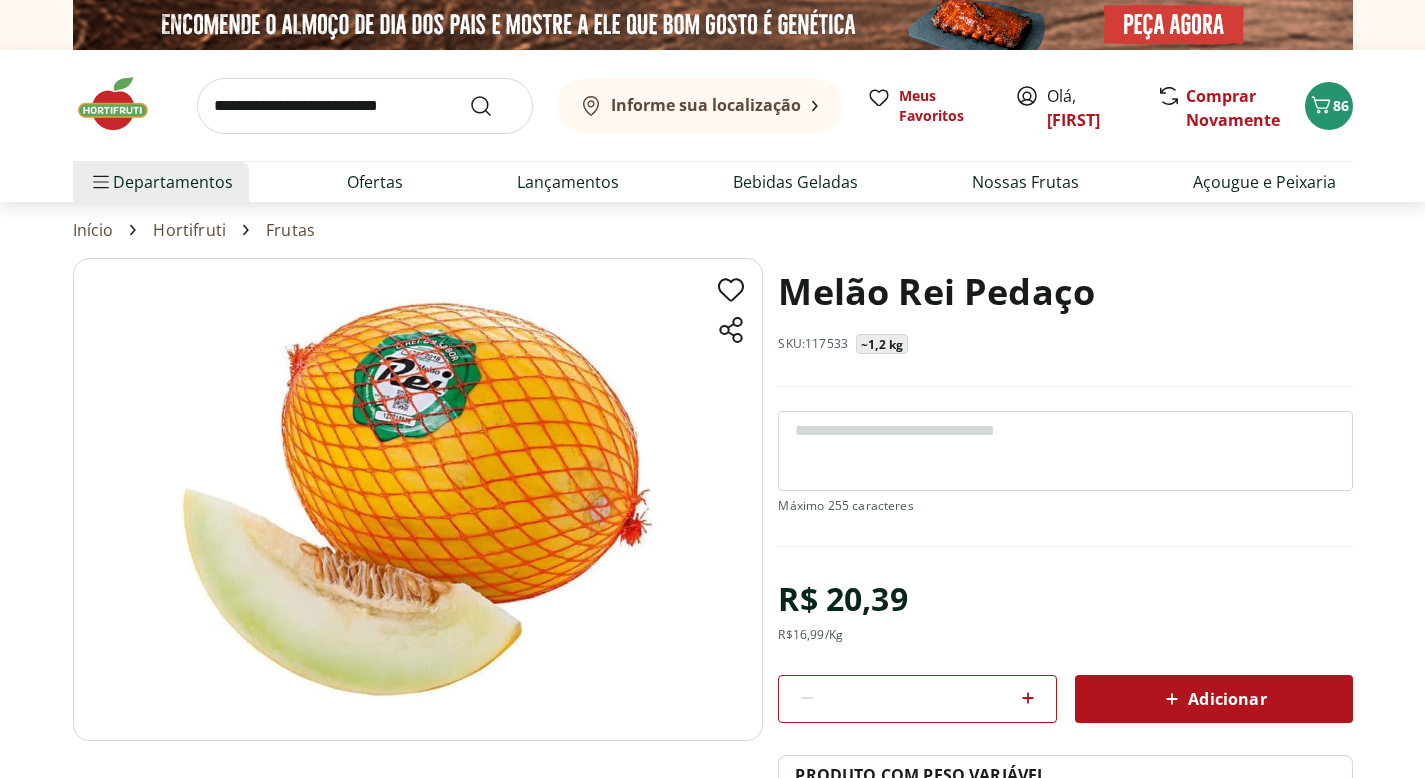 click on "Adicionar" at bounding box center (1213, 699) 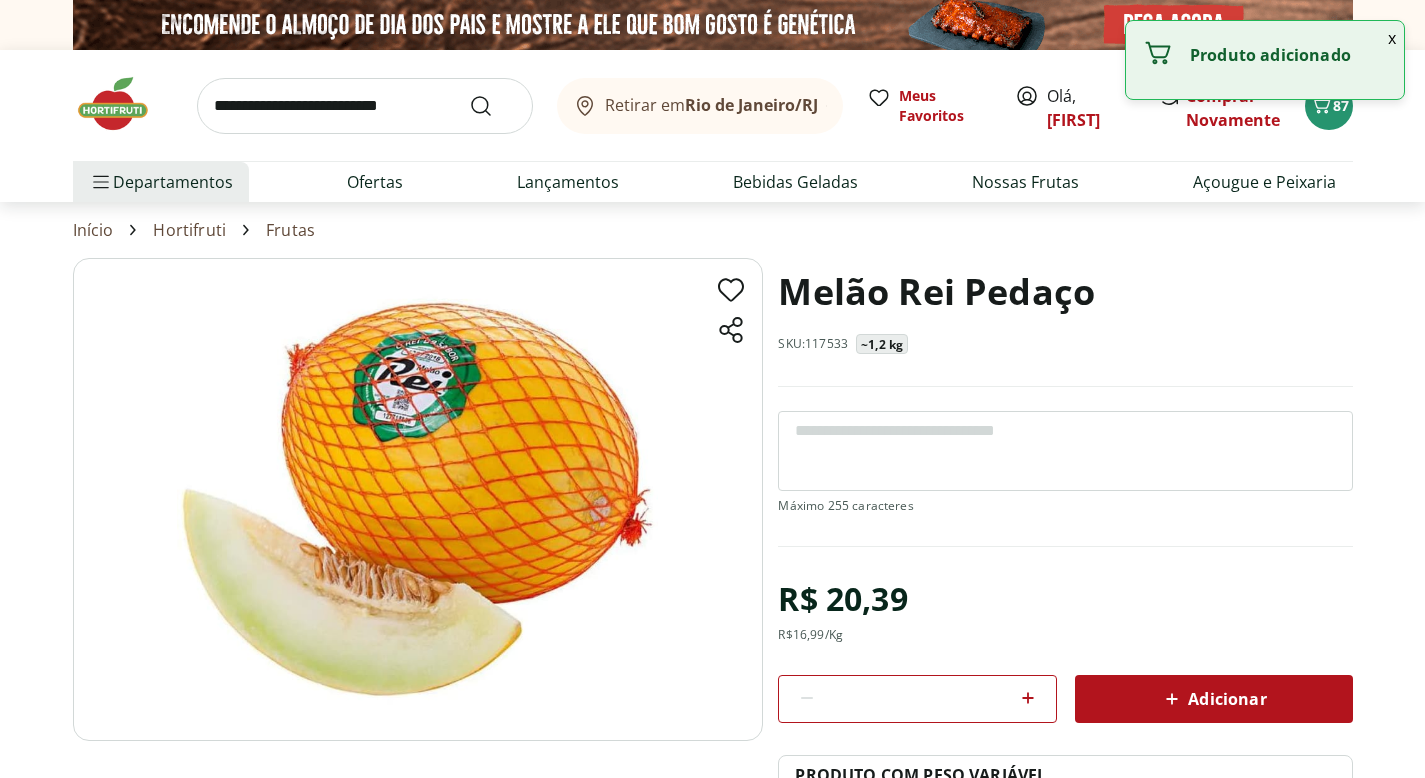 click at bounding box center (365, 106) 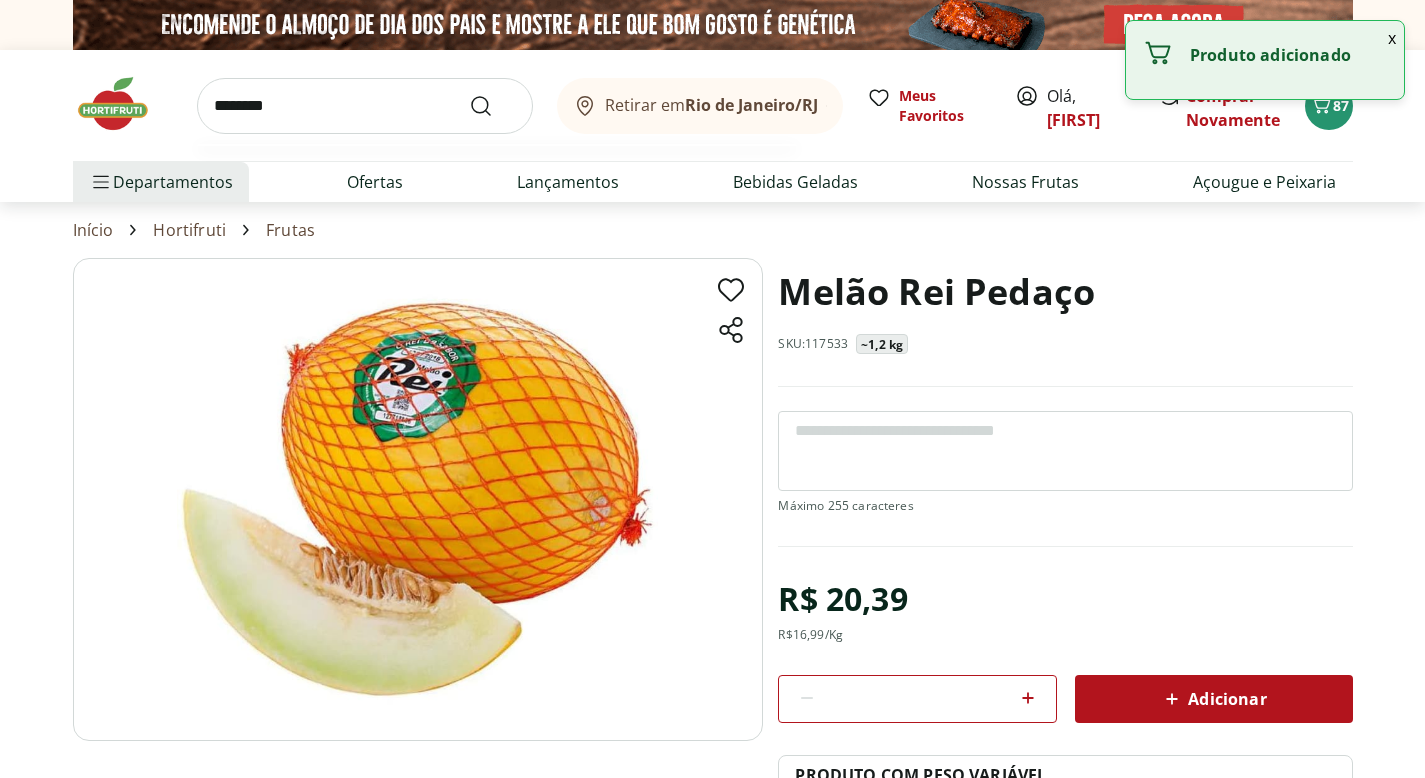 type on "********" 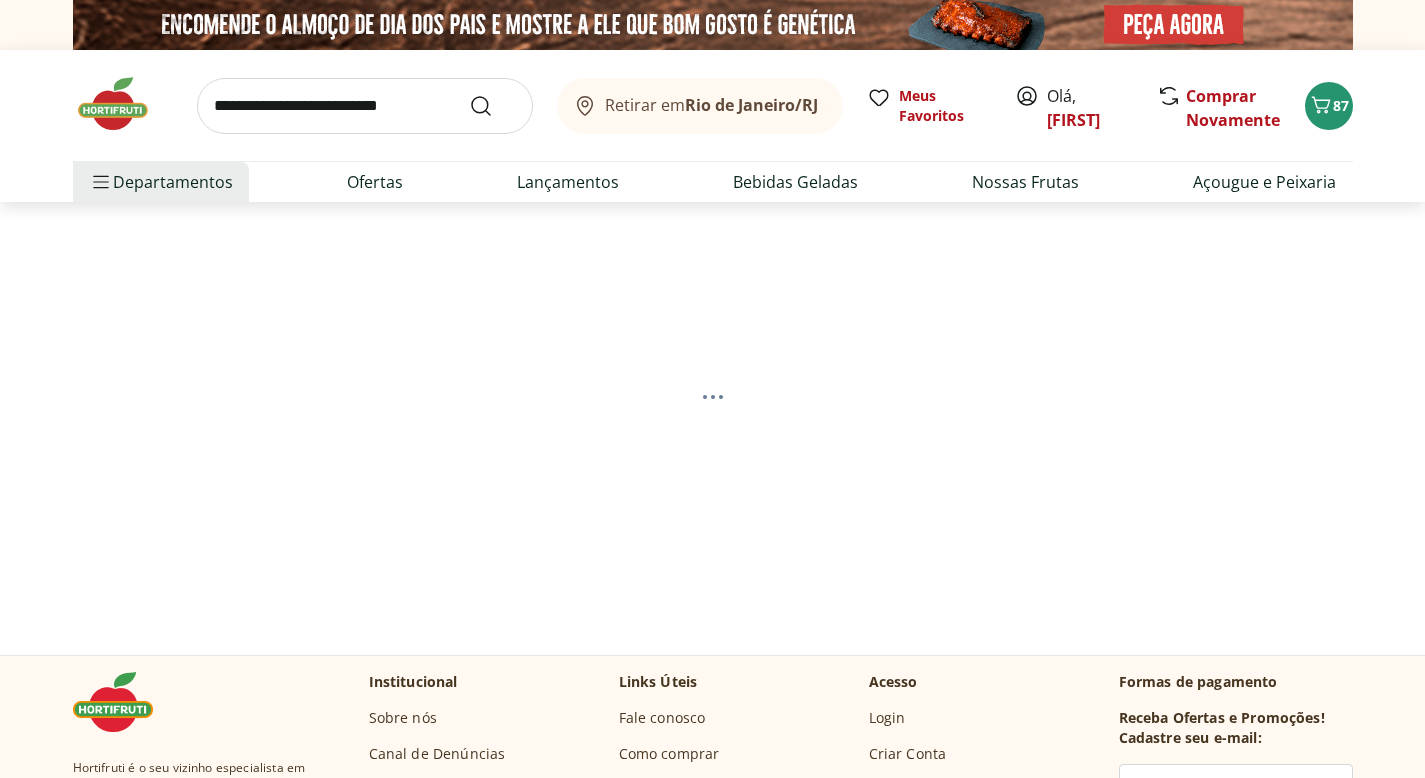select on "**********" 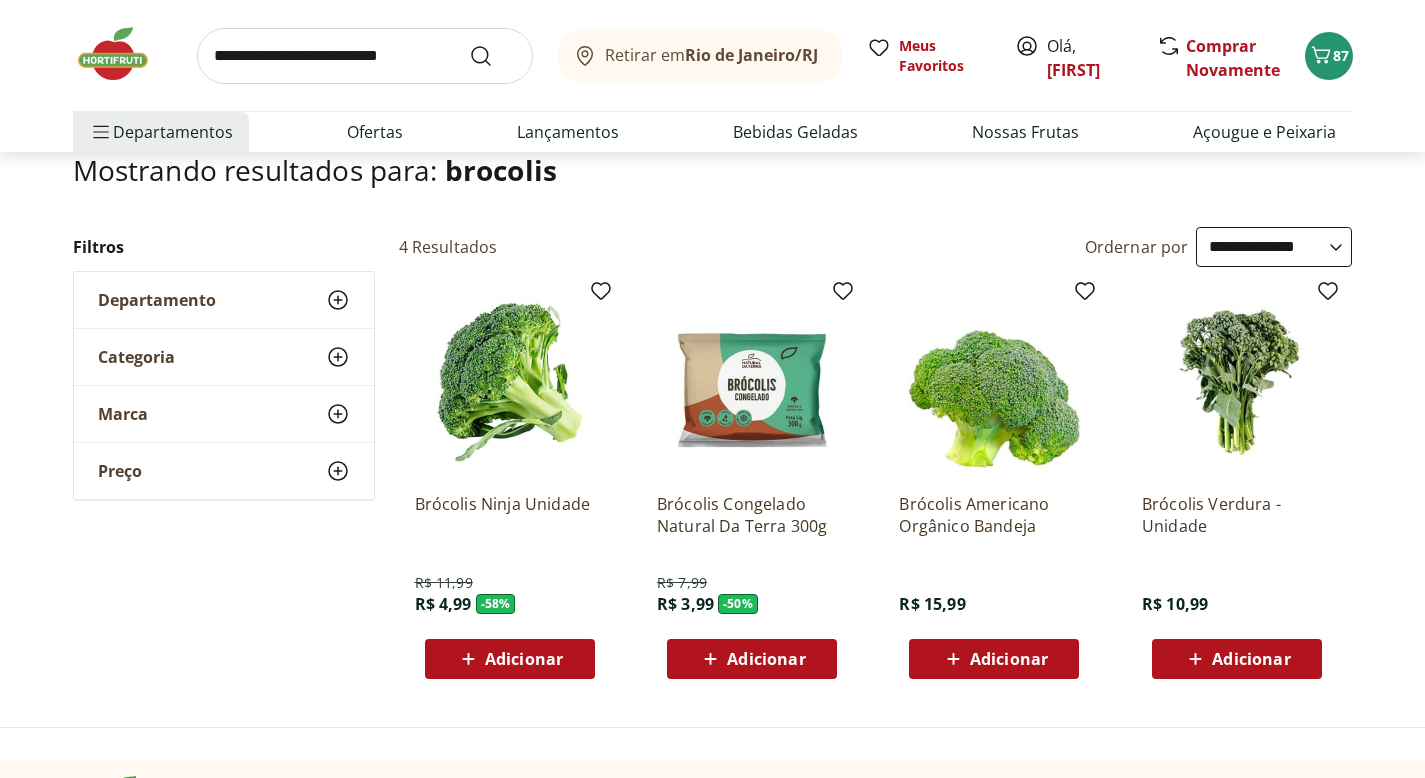 scroll, scrollTop: 137, scrollLeft: 0, axis: vertical 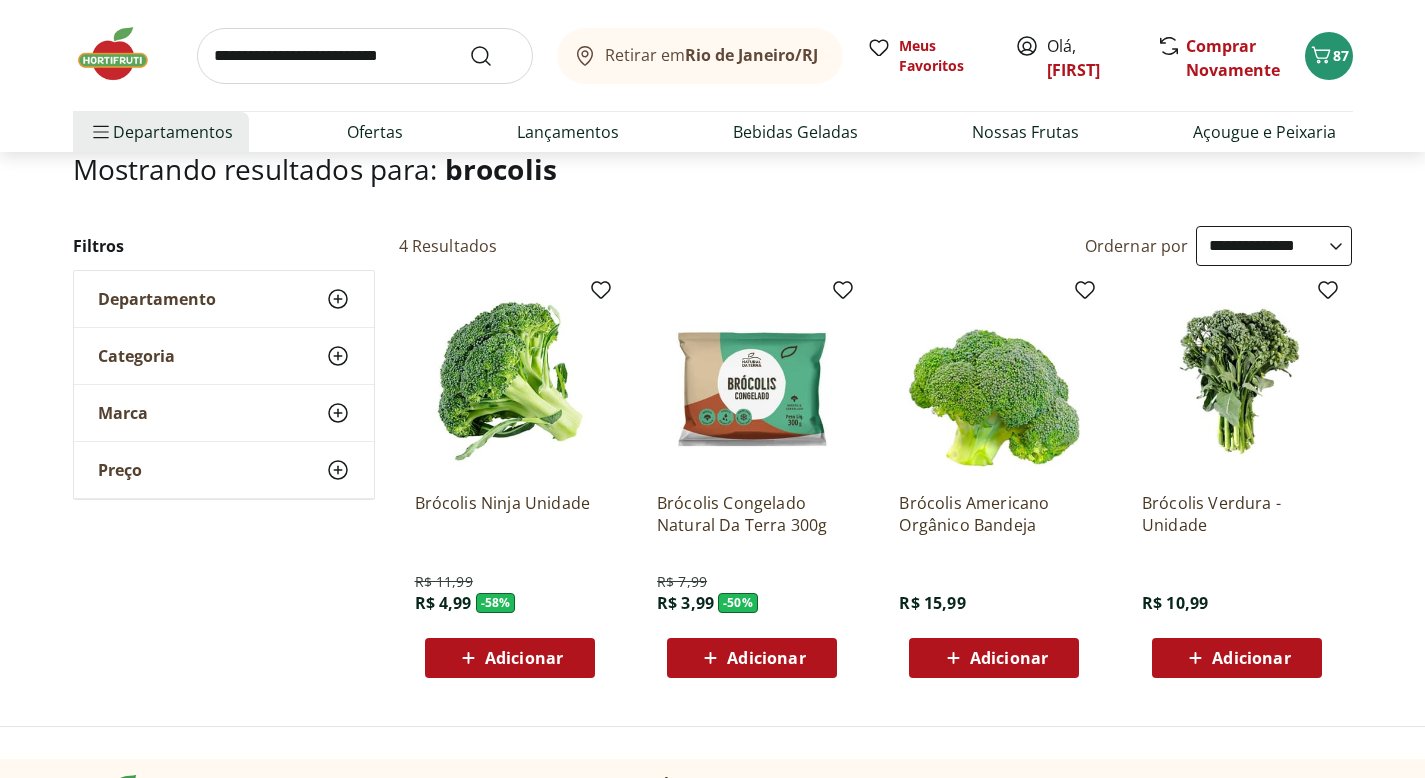 click on "Adicionar" at bounding box center (1251, 658) 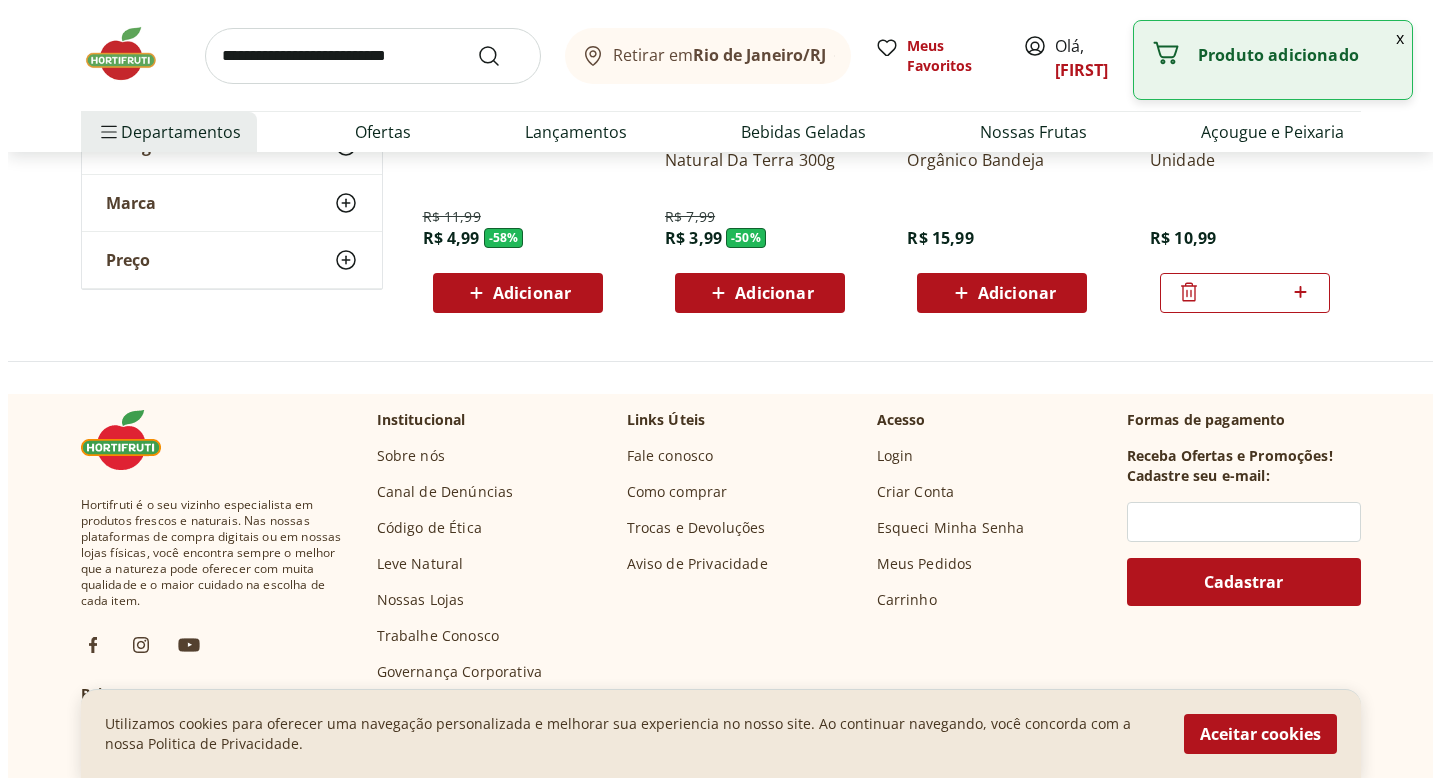 scroll, scrollTop: 0, scrollLeft: 0, axis: both 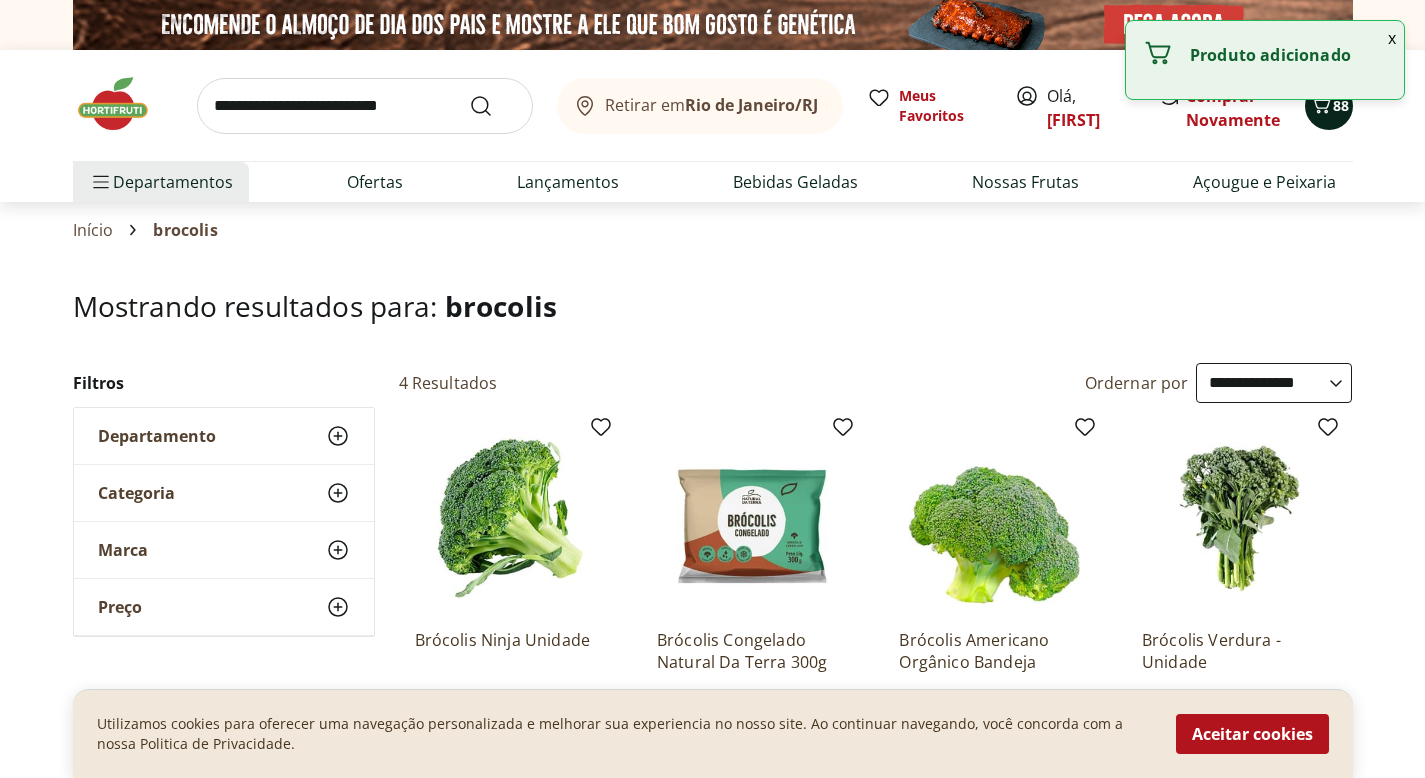 click on "88" at bounding box center [1329, 106] 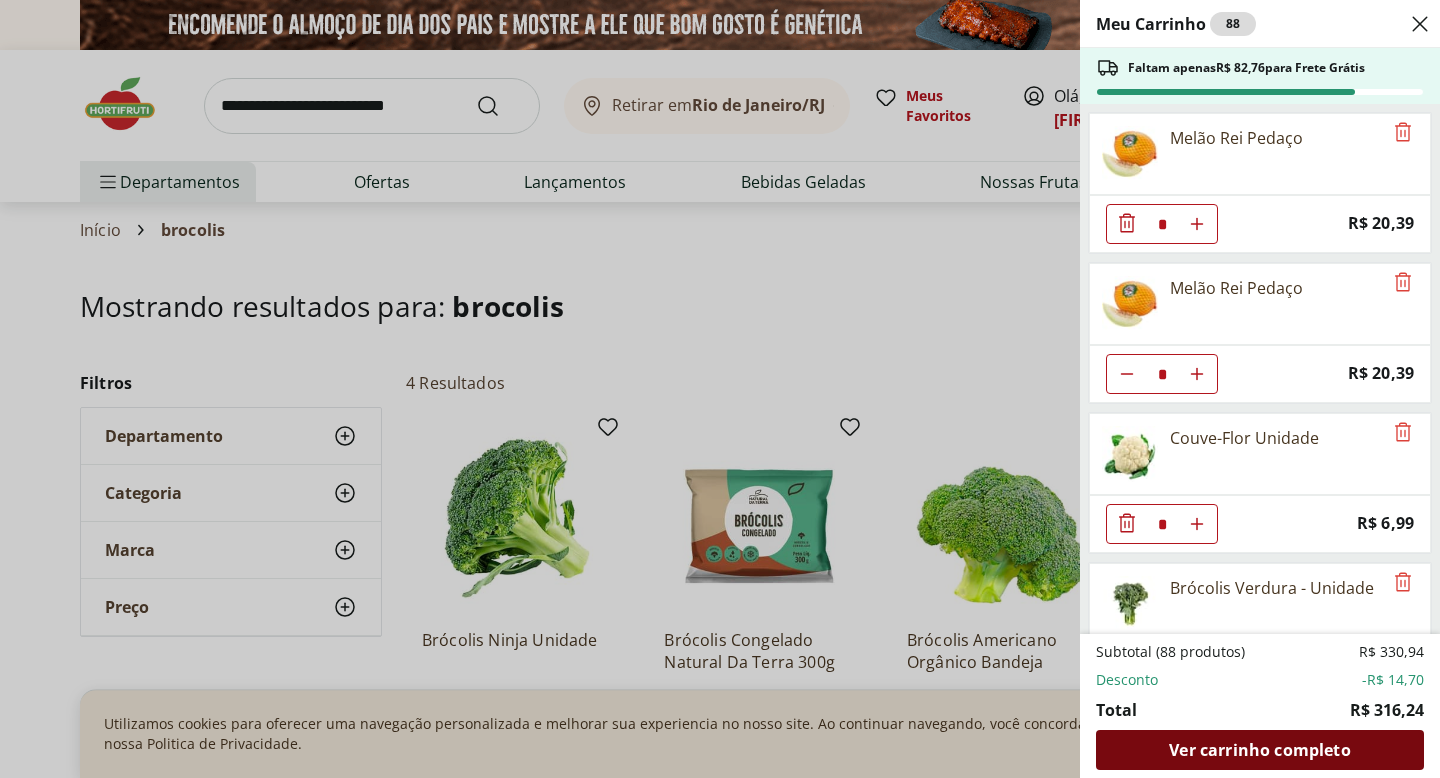 click on "Ver carrinho completo" at bounding box center [1259, 750] 